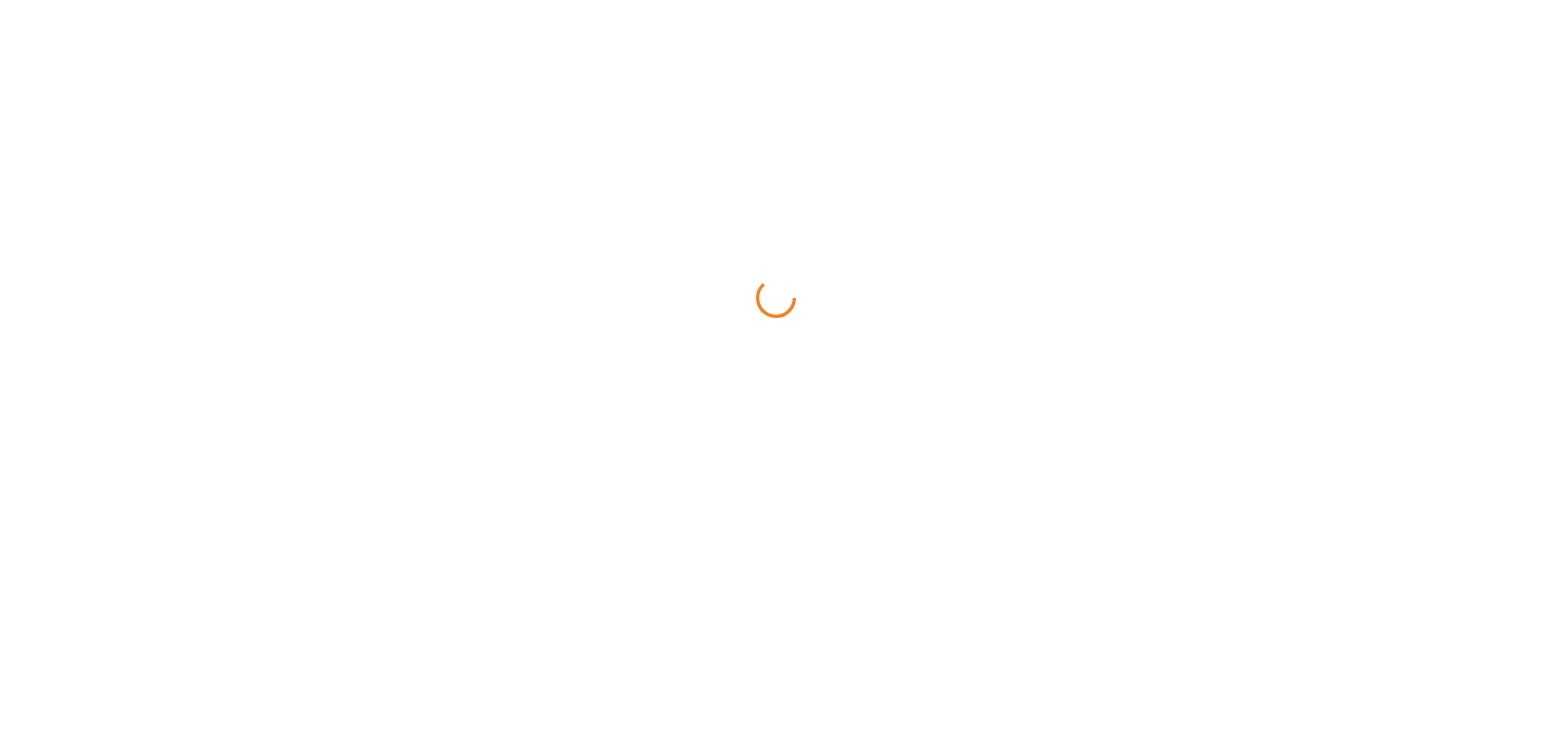scroll, scrollTop: 0, scrollLeft: 0, axis: both 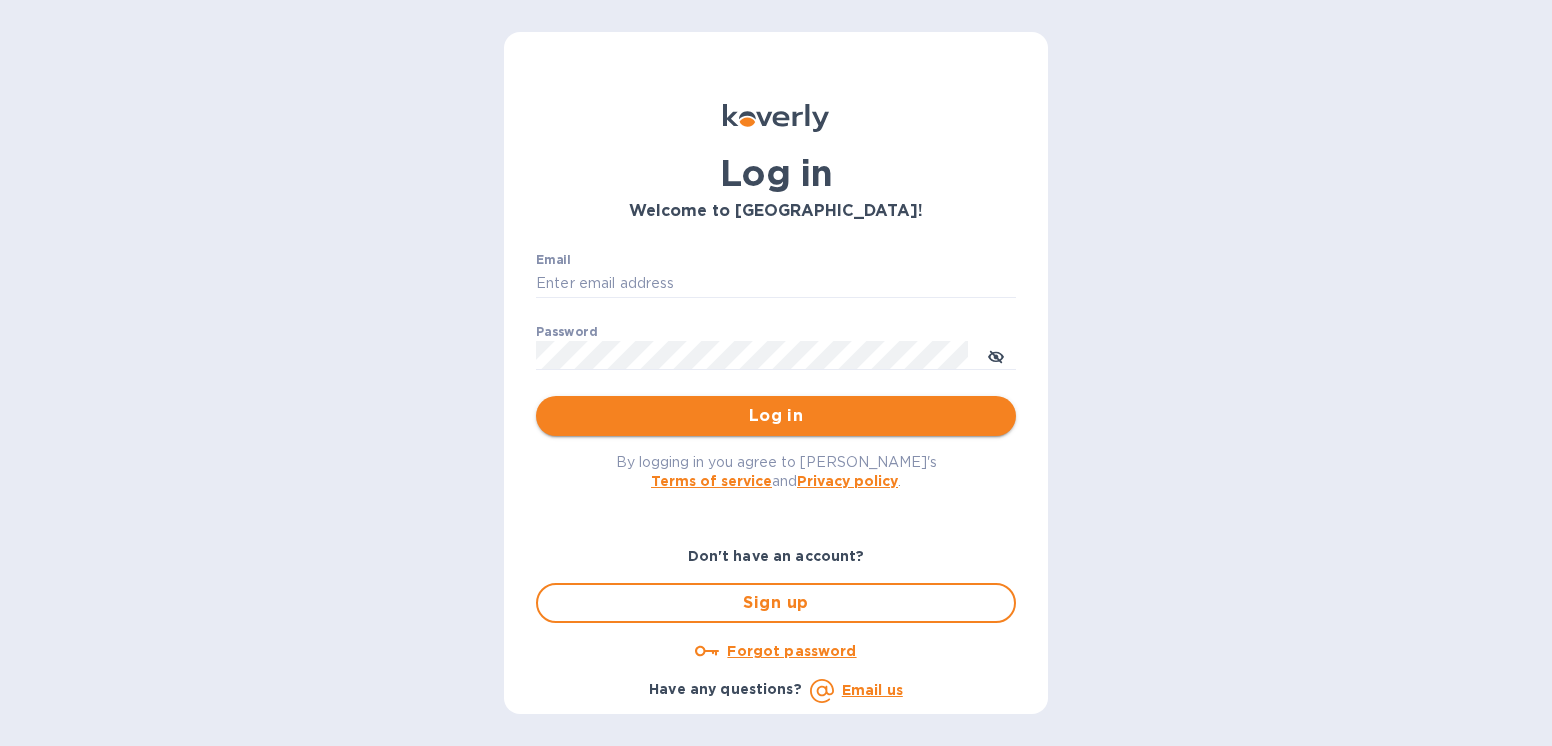 type on "mirjanas@radiuscargo.com" 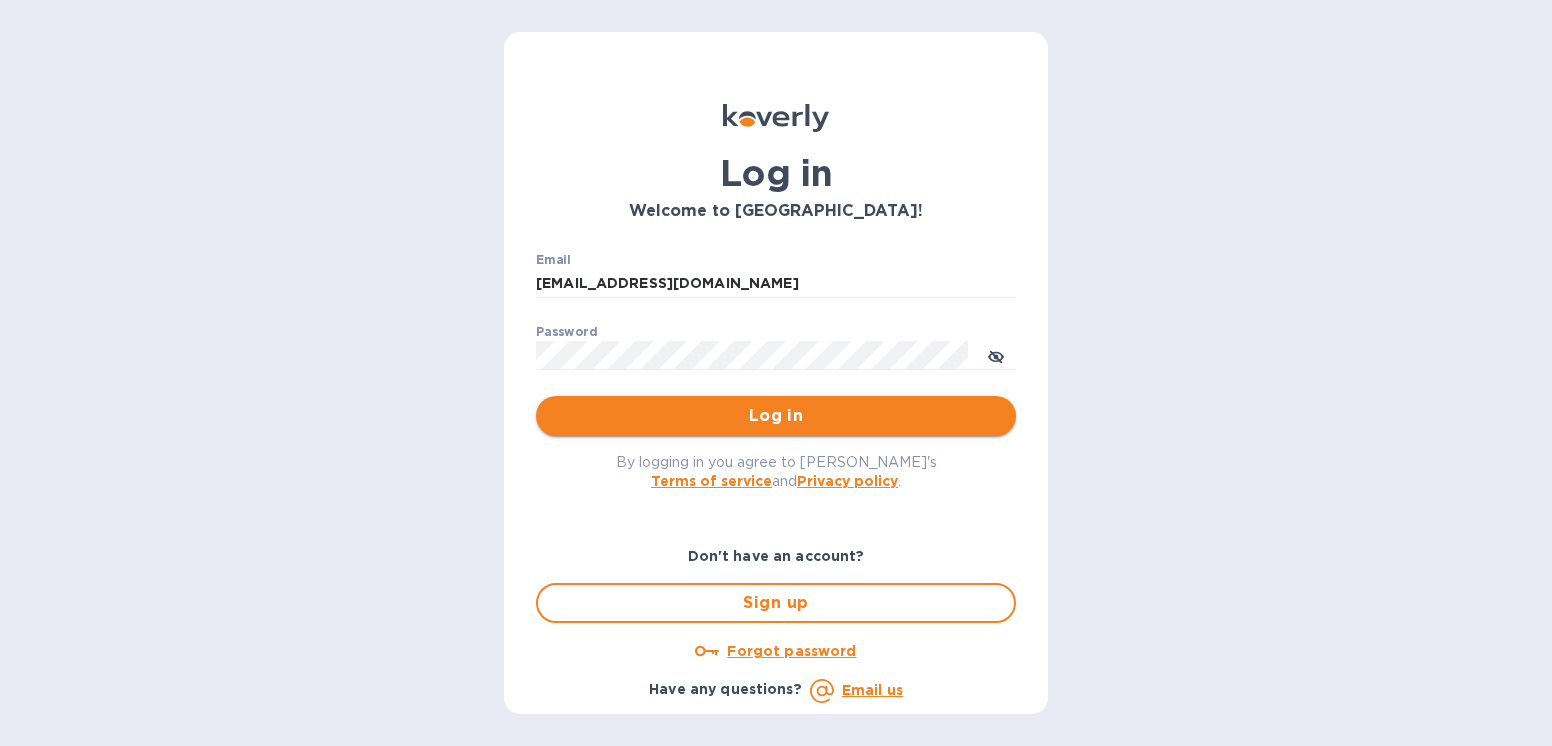 drag, startPoint x: 842, startPoint y: 417, endPoint x: 900, endPoint y: 419, distance: 58.034473 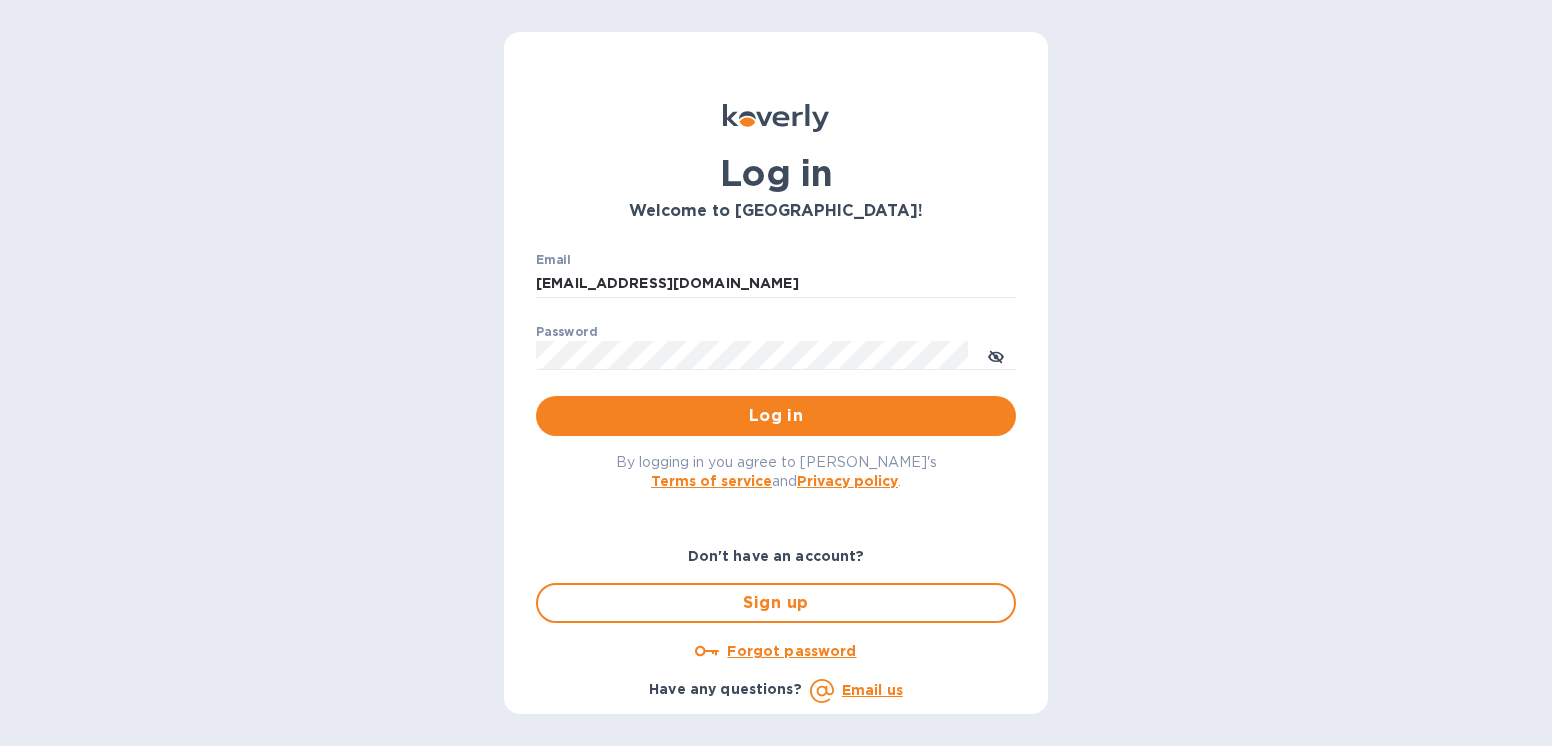 click on "Log in" at bounding box center [776, 416] 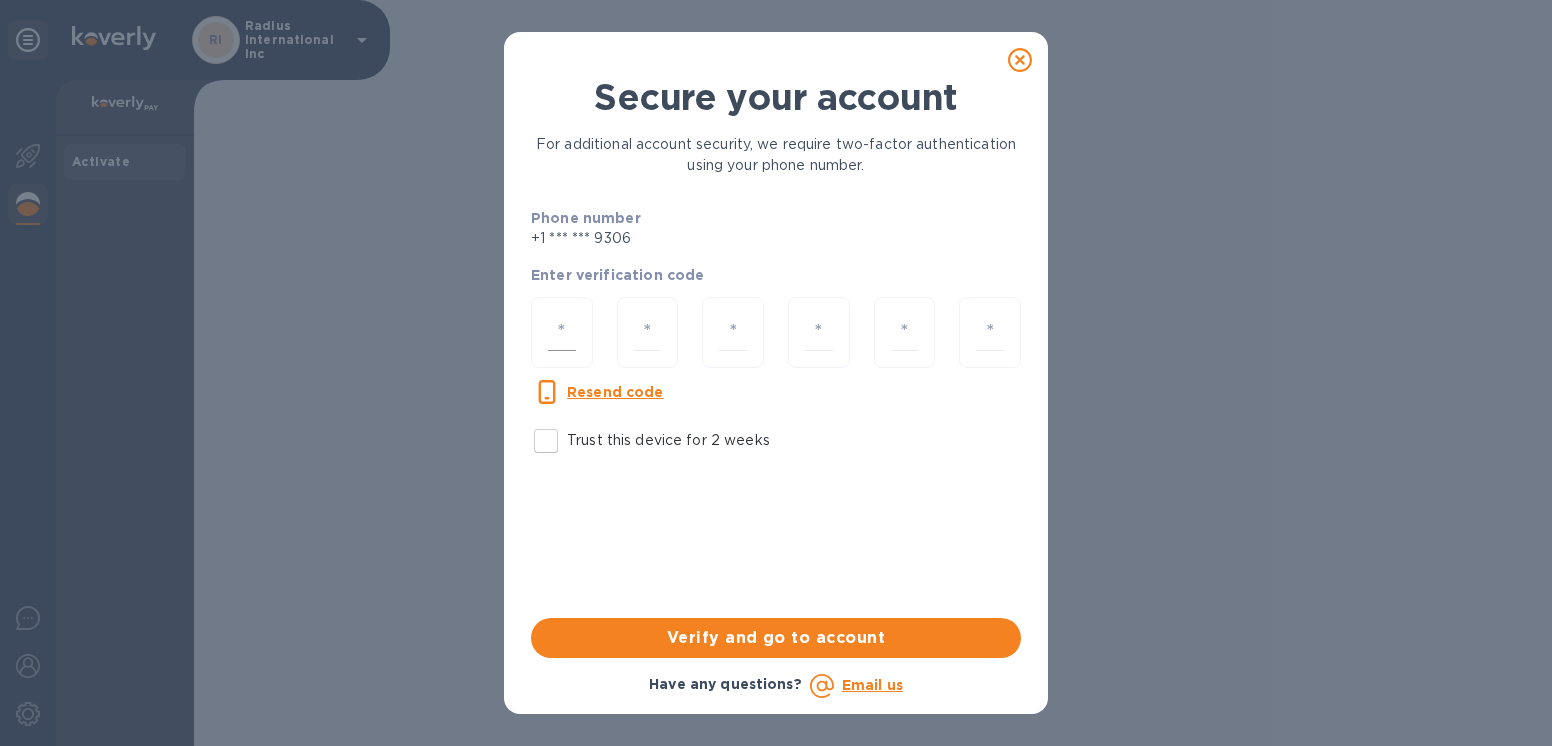 click at bounding box center (562, 332) 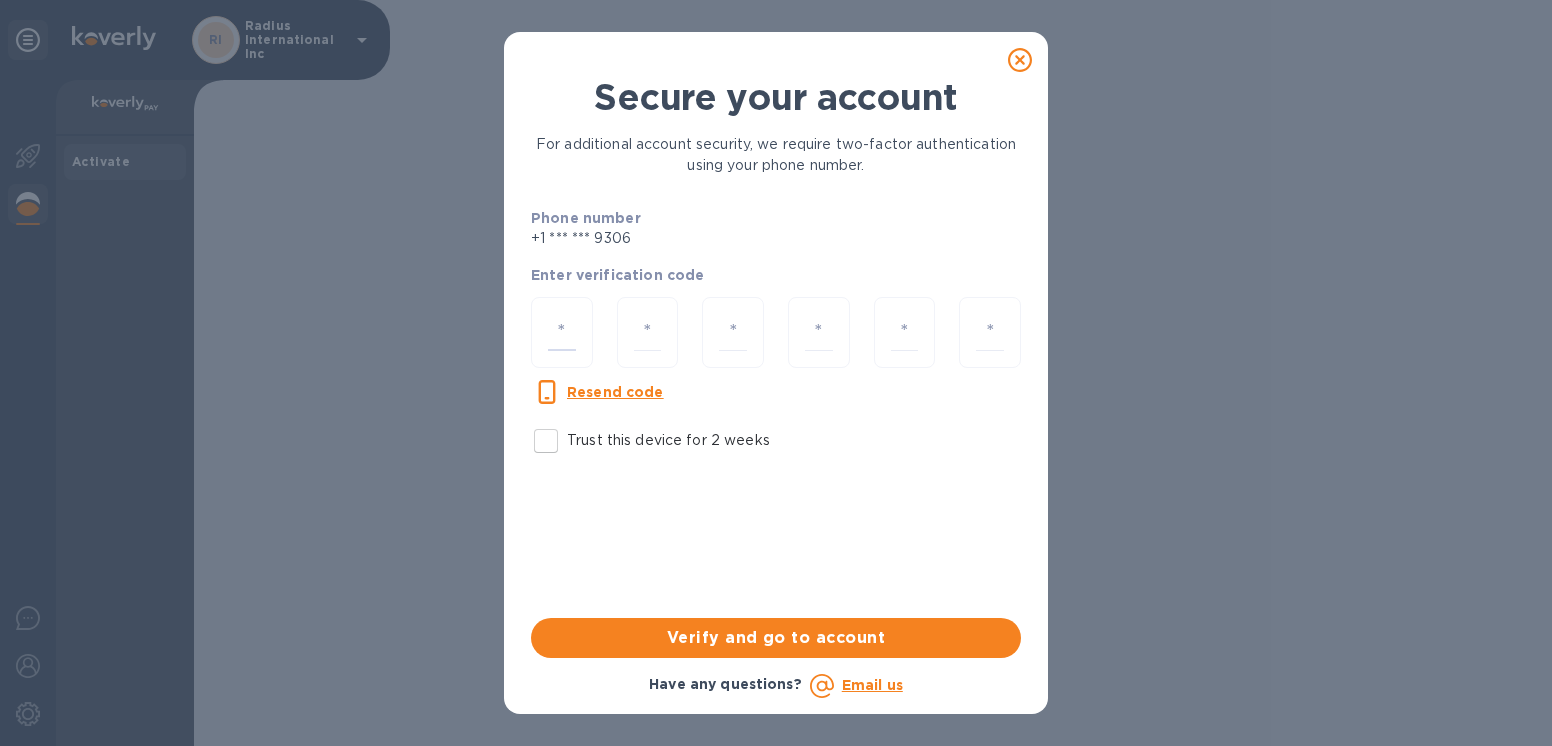 type on "3" 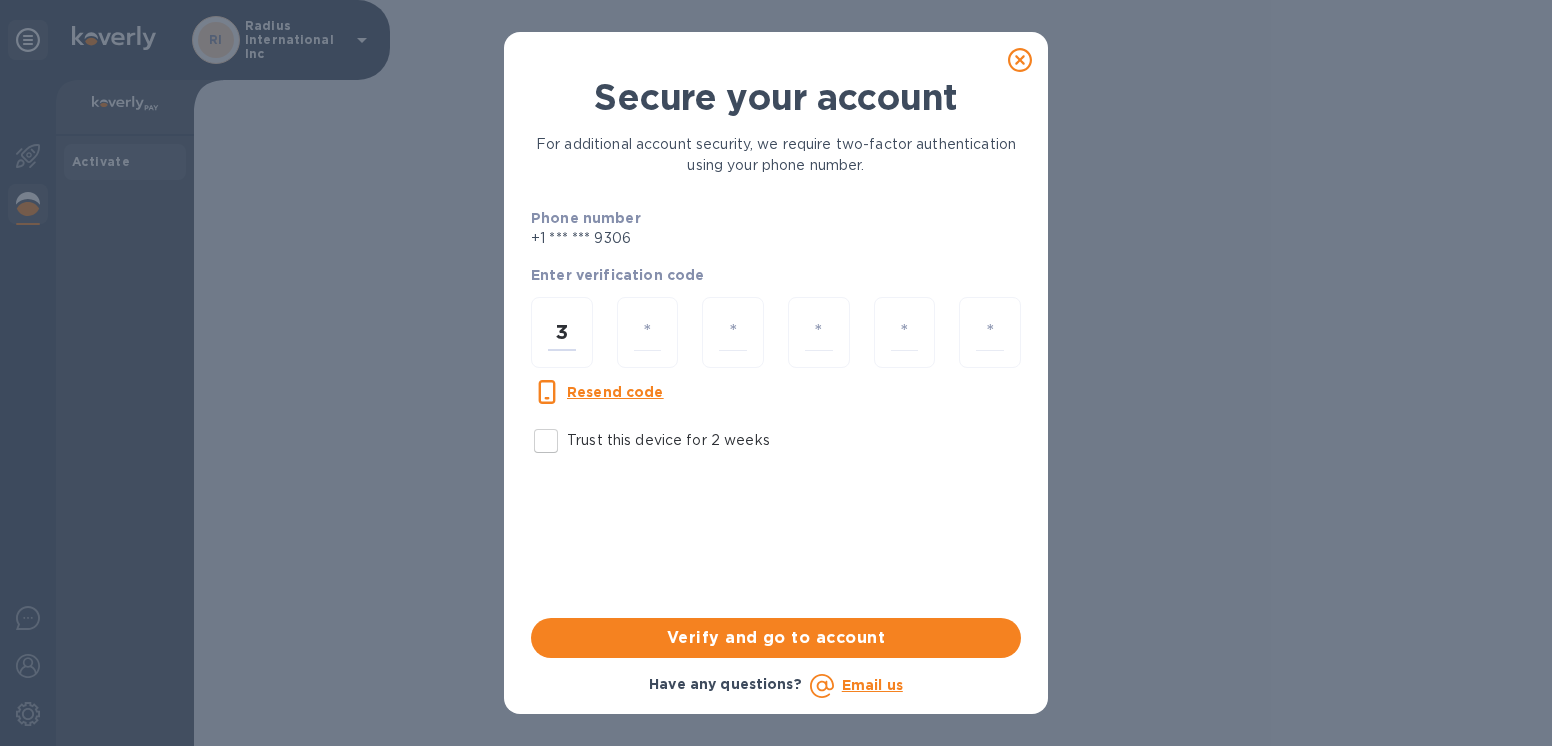 type on "2" 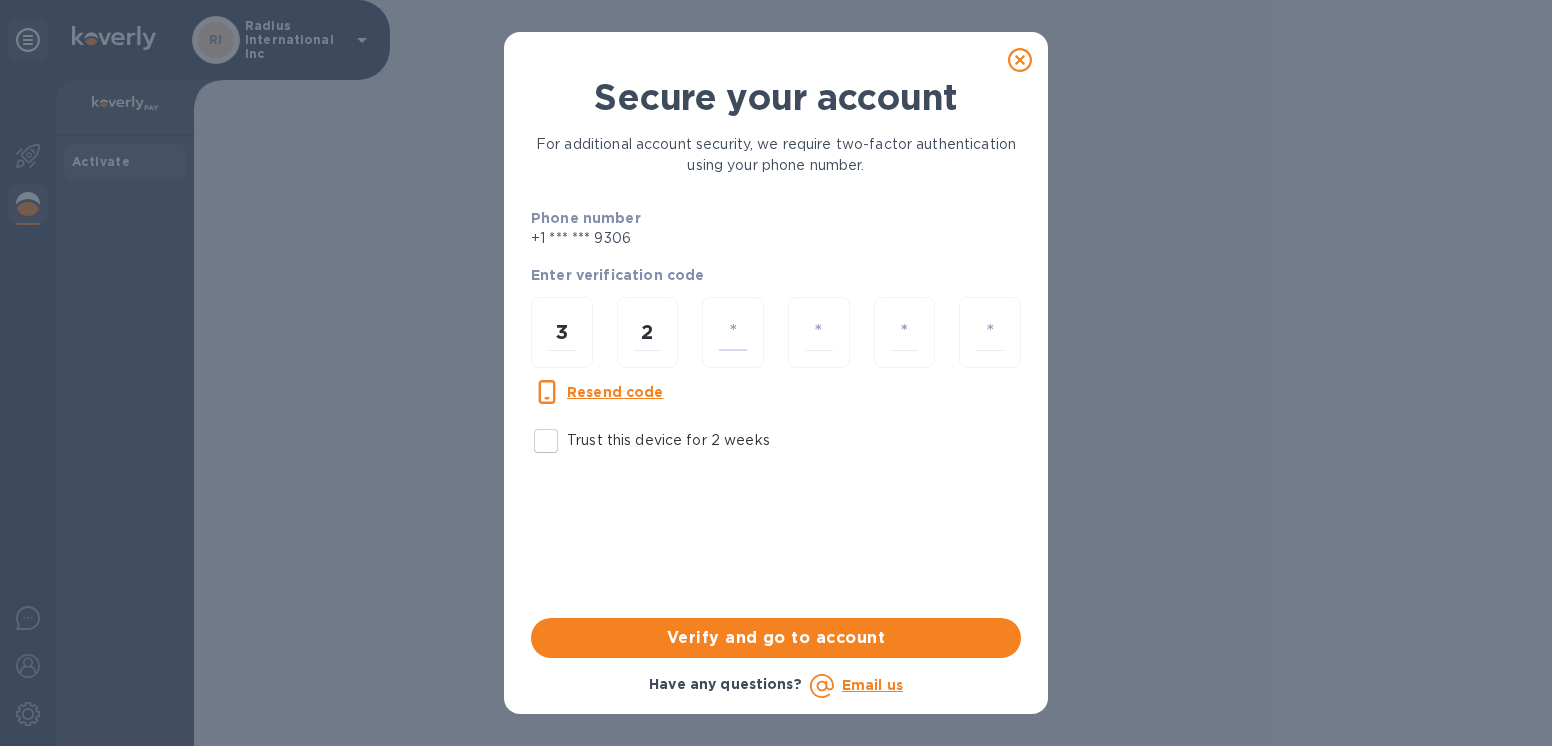 type on "1" 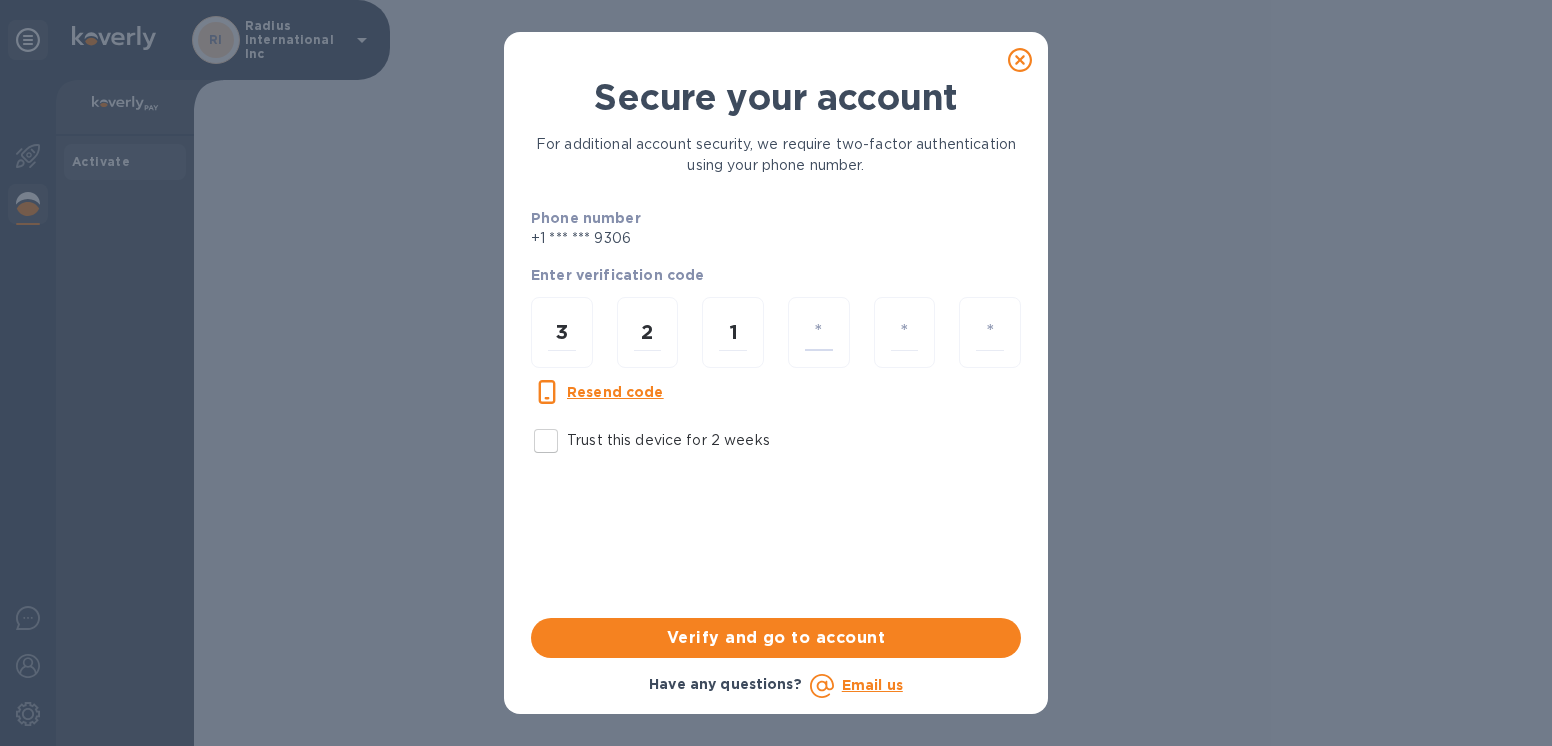 type on "7" 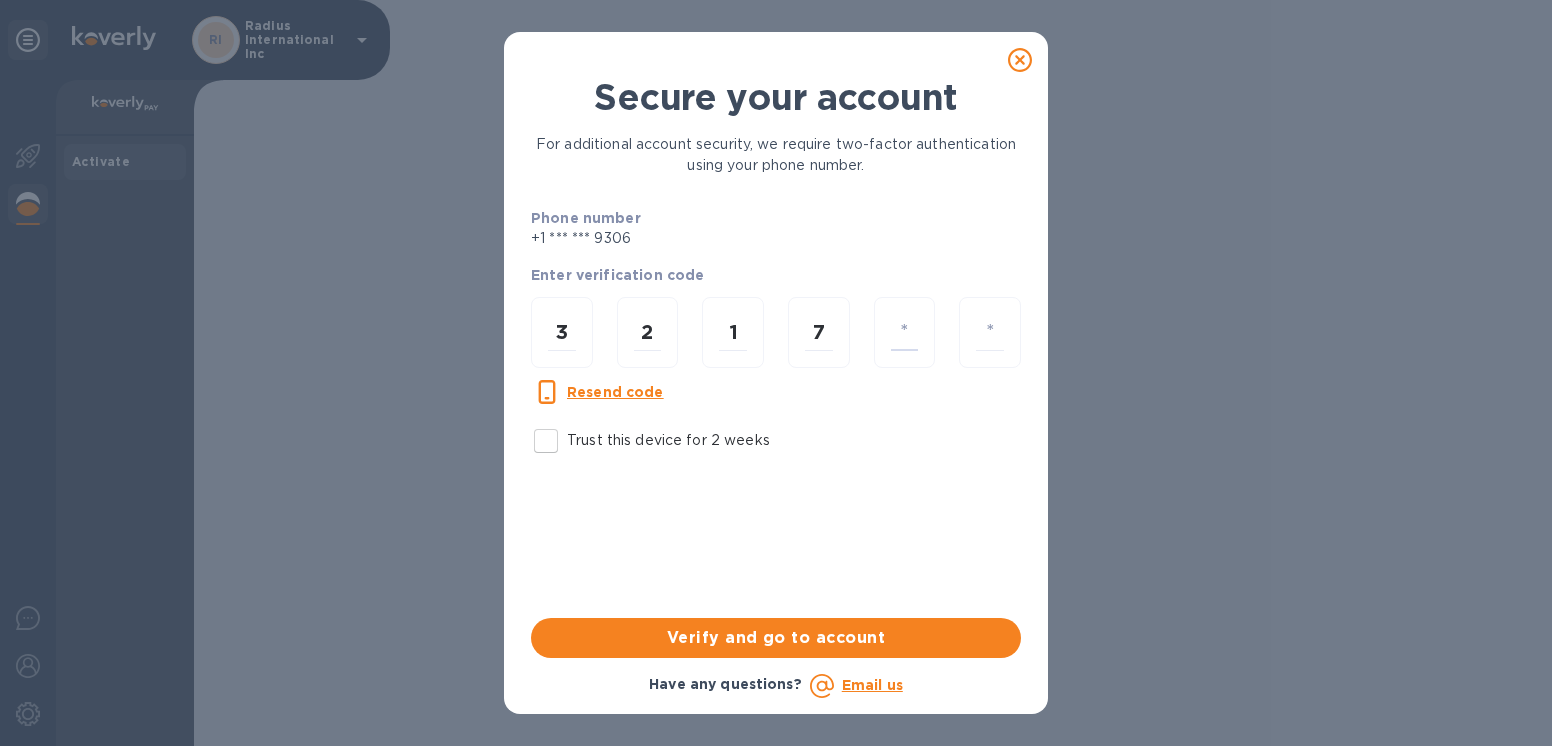 type on "4" 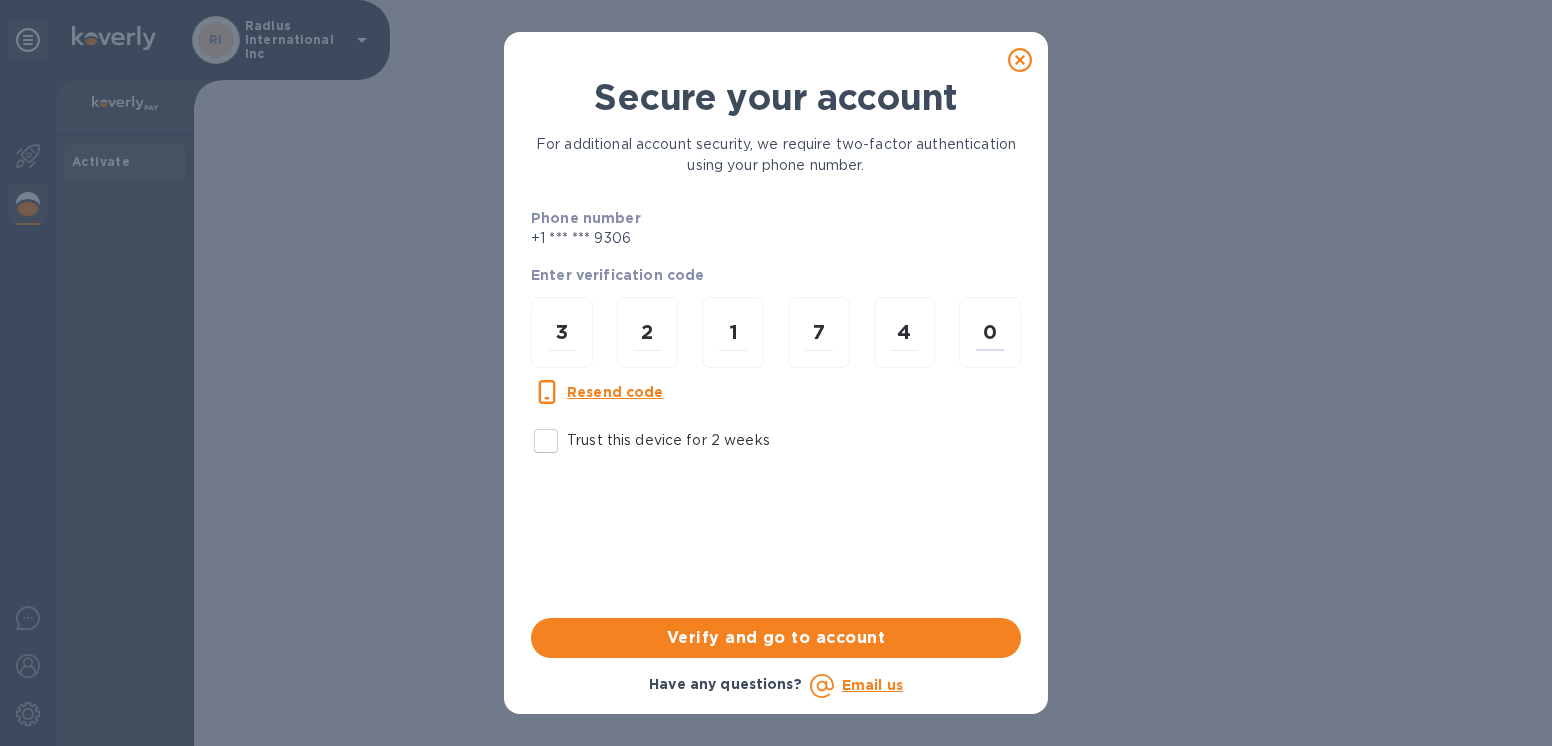 type on "0" 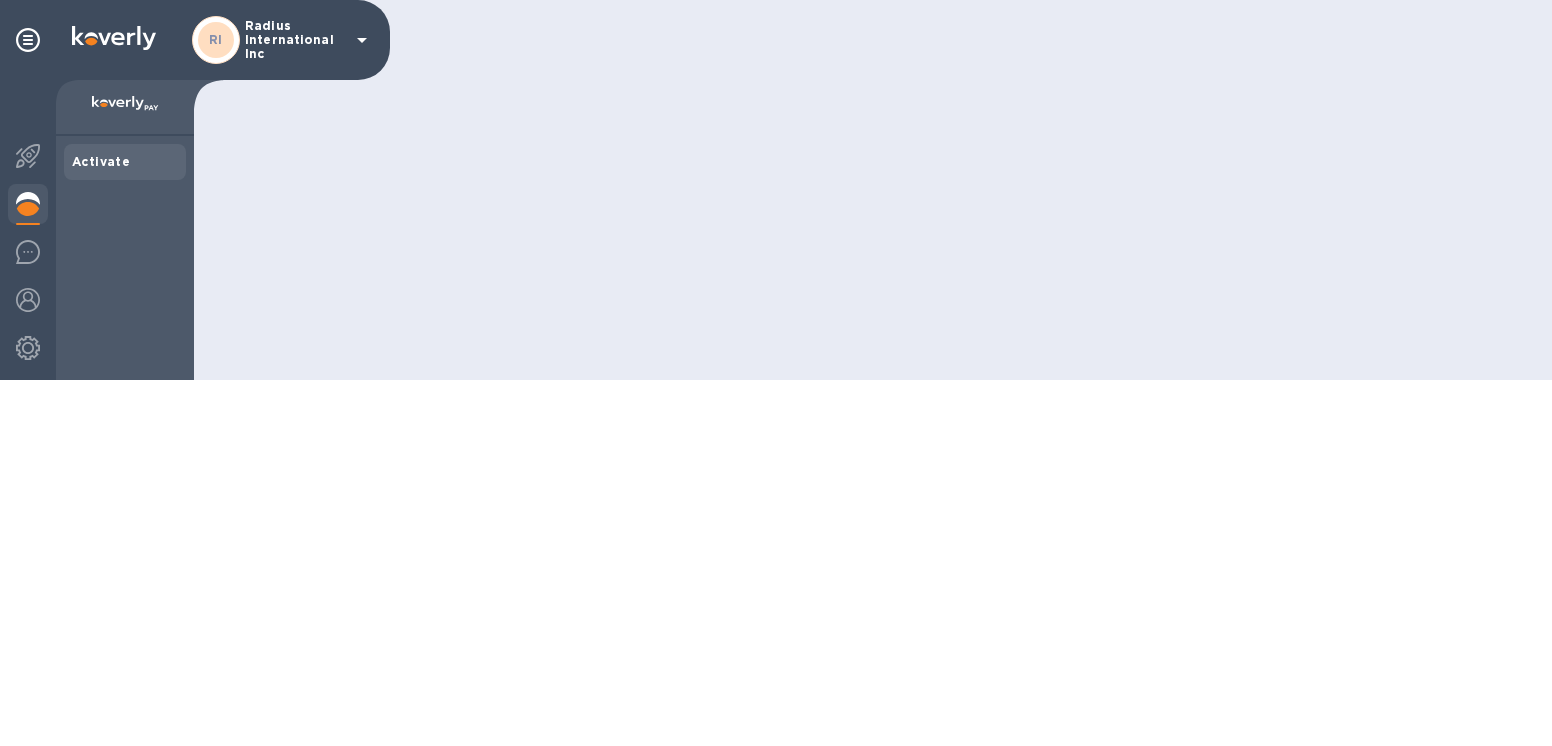 scroll, scrollTop: 0, scrollLeft: 0, axis: both 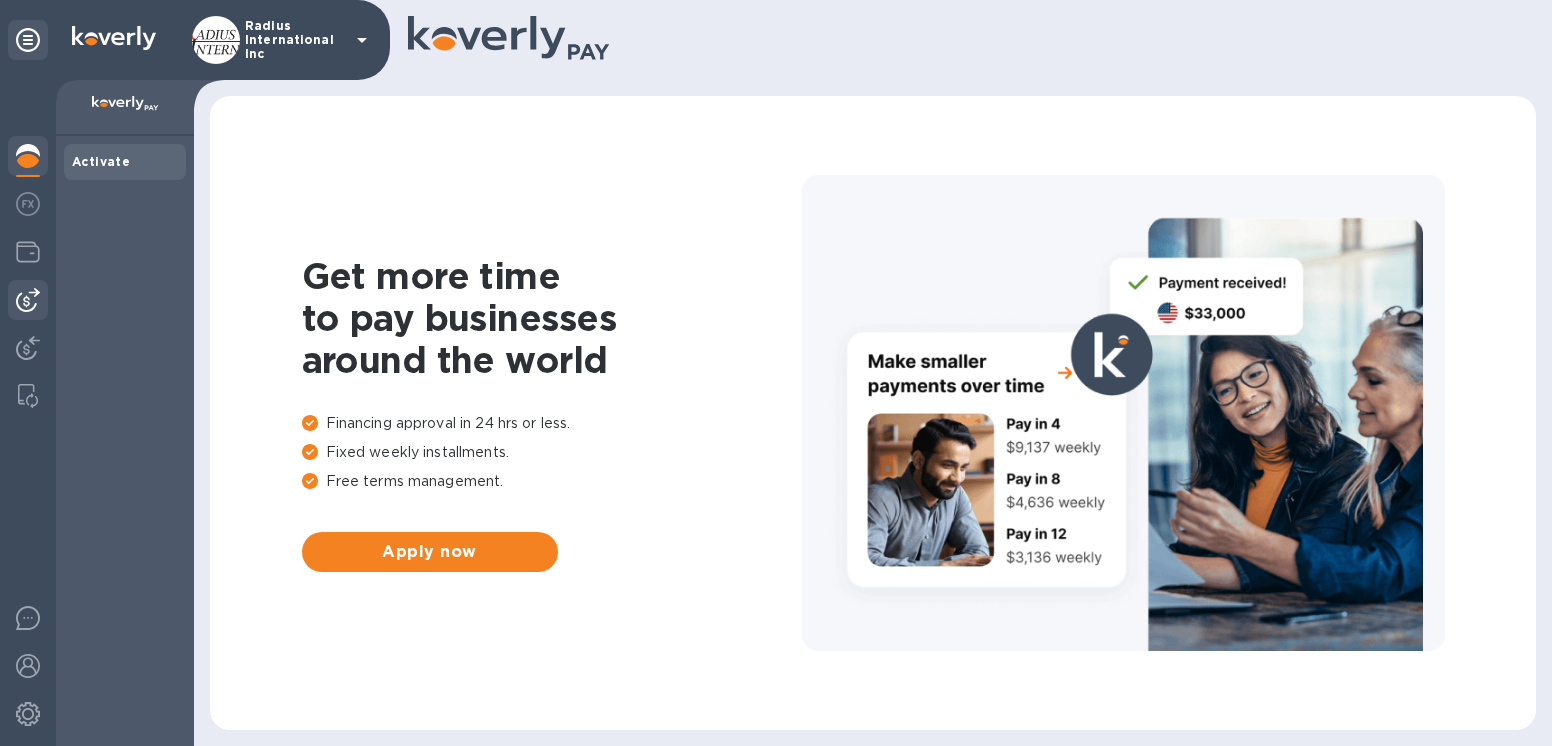 click at bounding box center (28, 300) 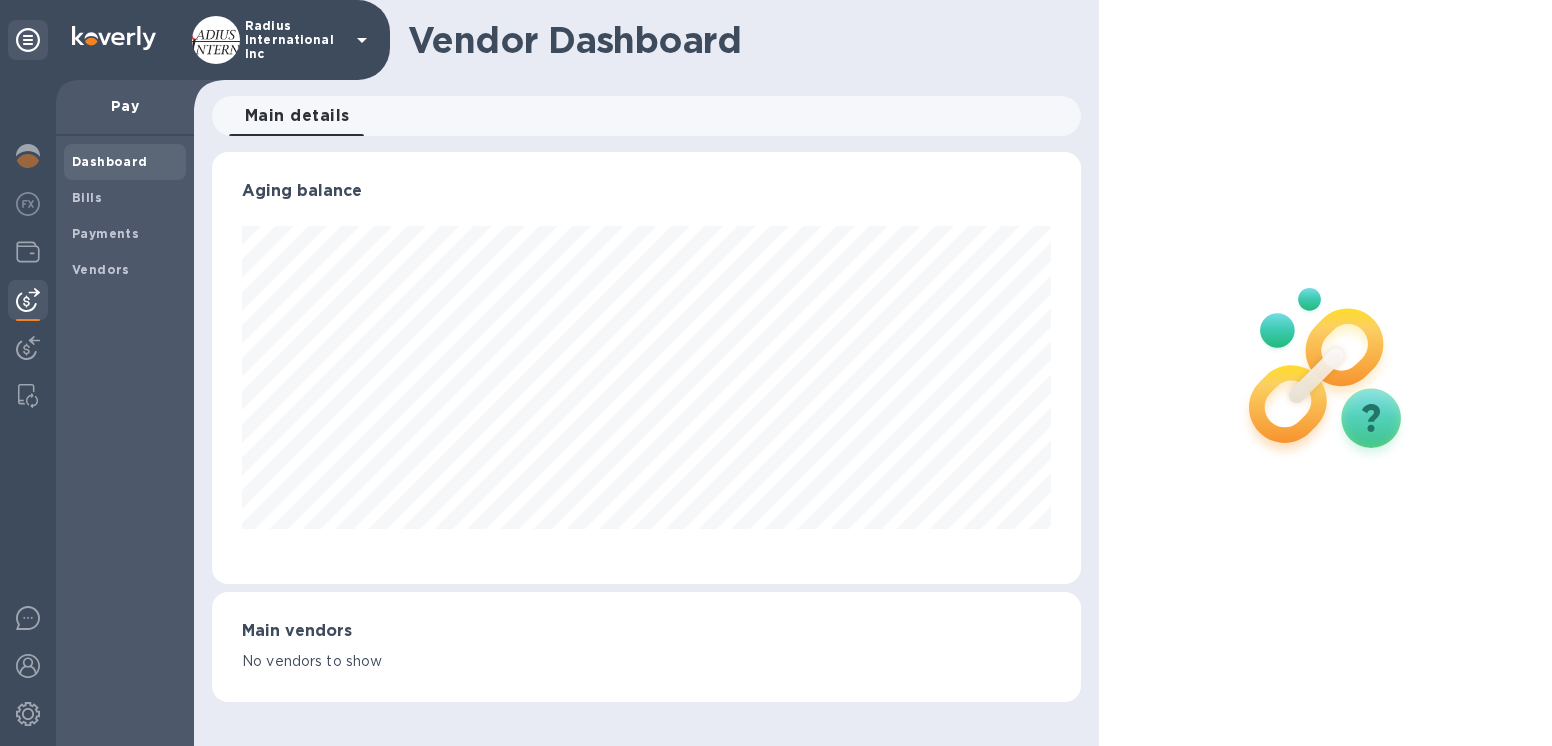 scroll, scrollTop: 999568, scrollLeft: 999131, axis: both 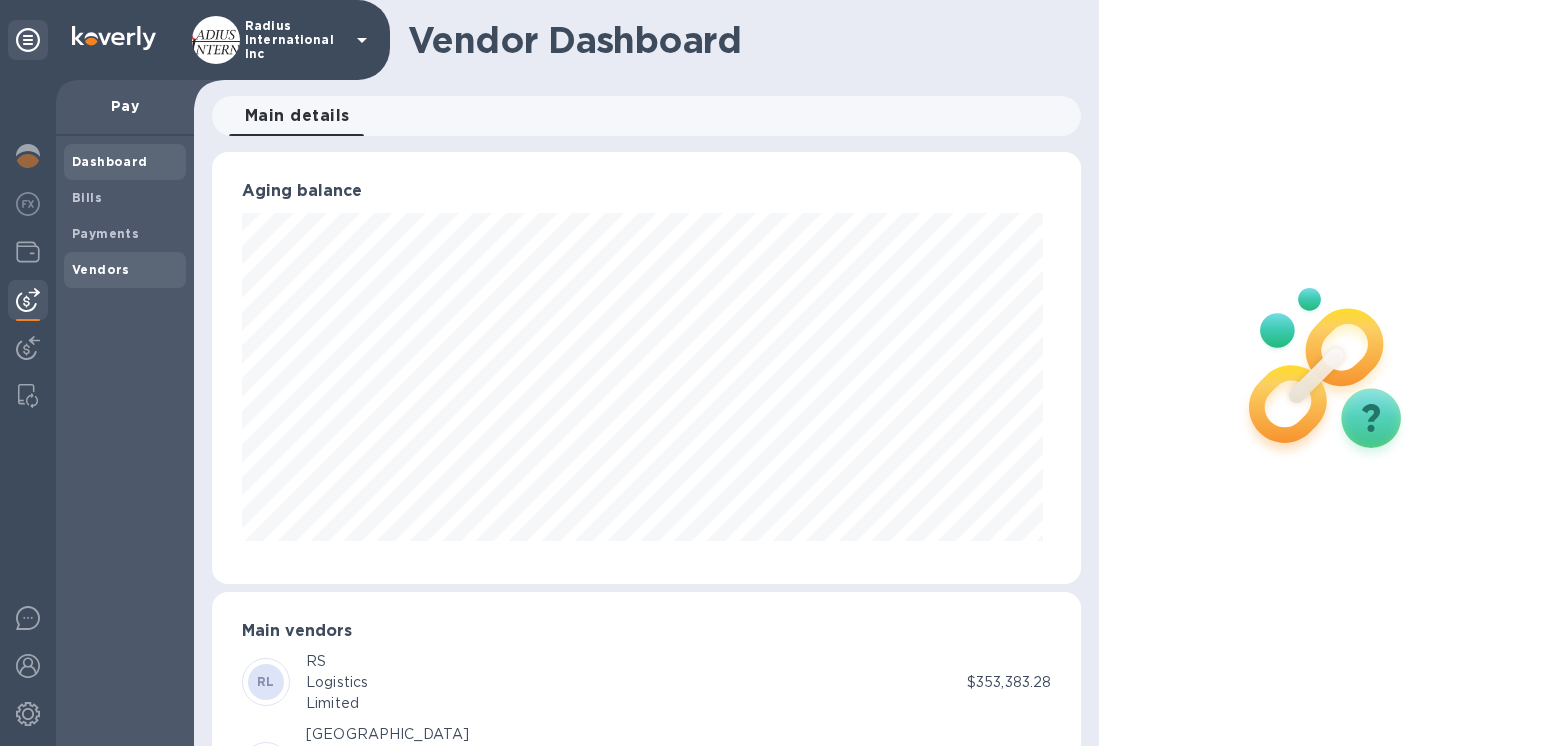 click on "Vendors" at bounding box center (101, 269) 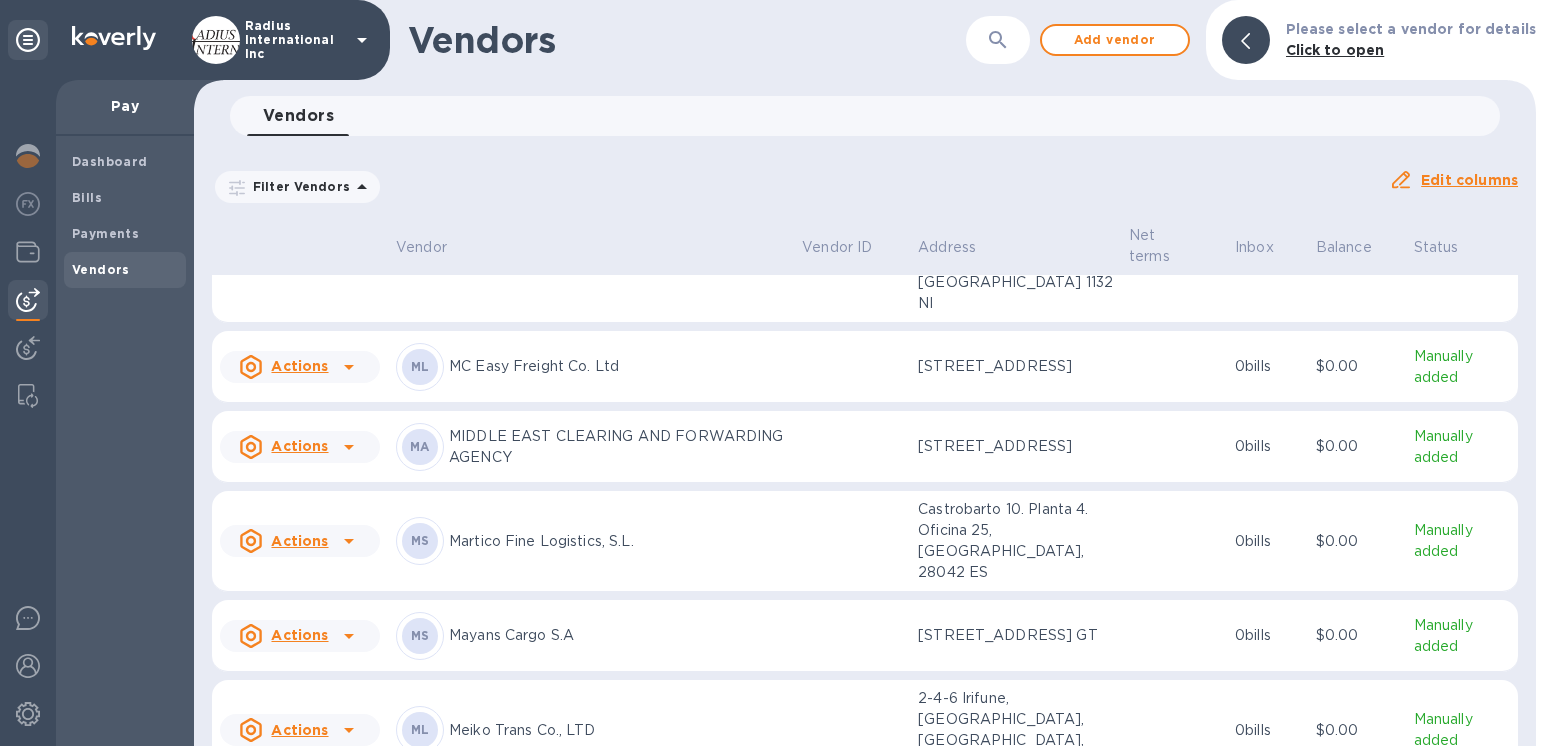 scroll, scrollTop: 9712, scrollLeft: 0, axis: vertical 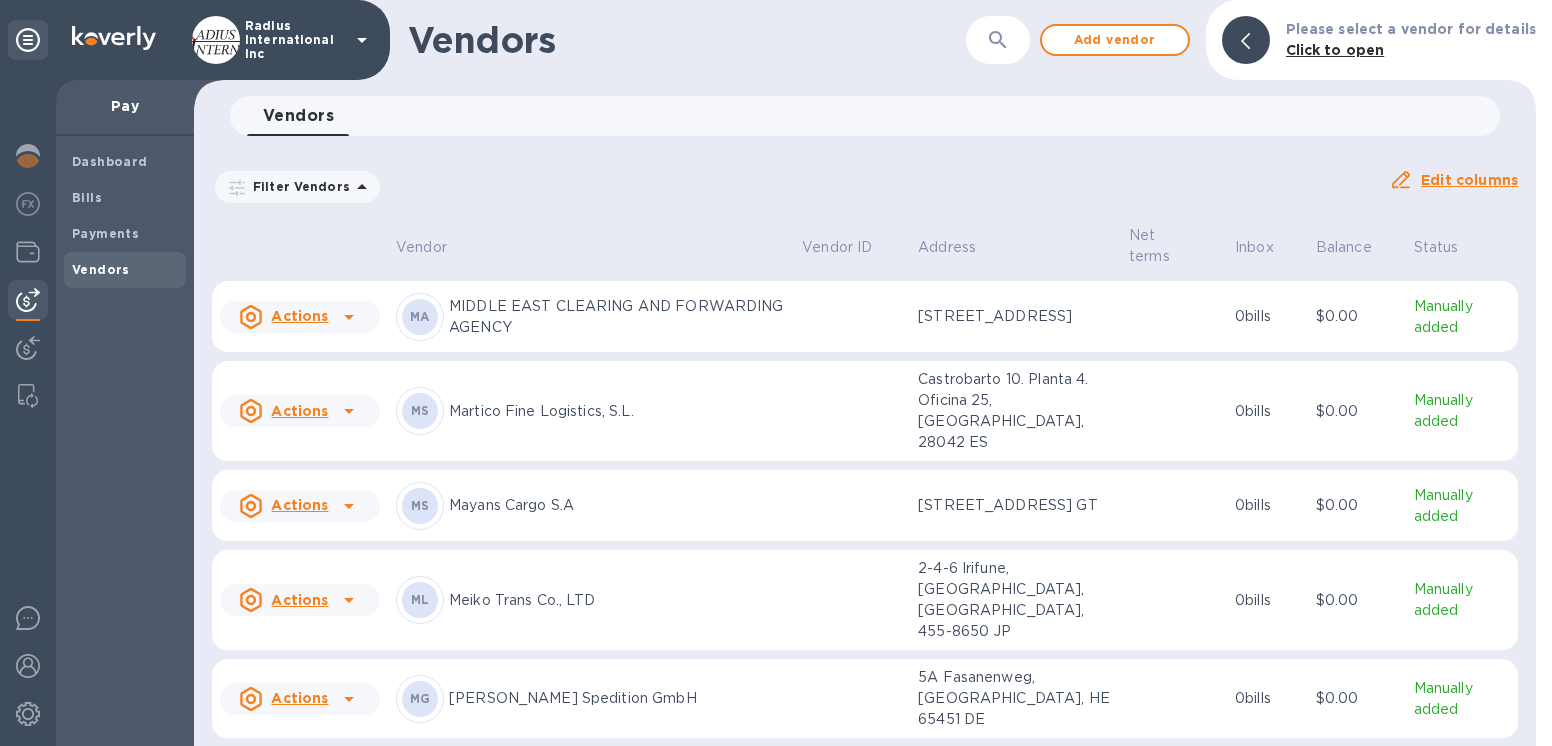 click on "ML Meiko Trans Co., LTD" at bounding box center [591, 600] 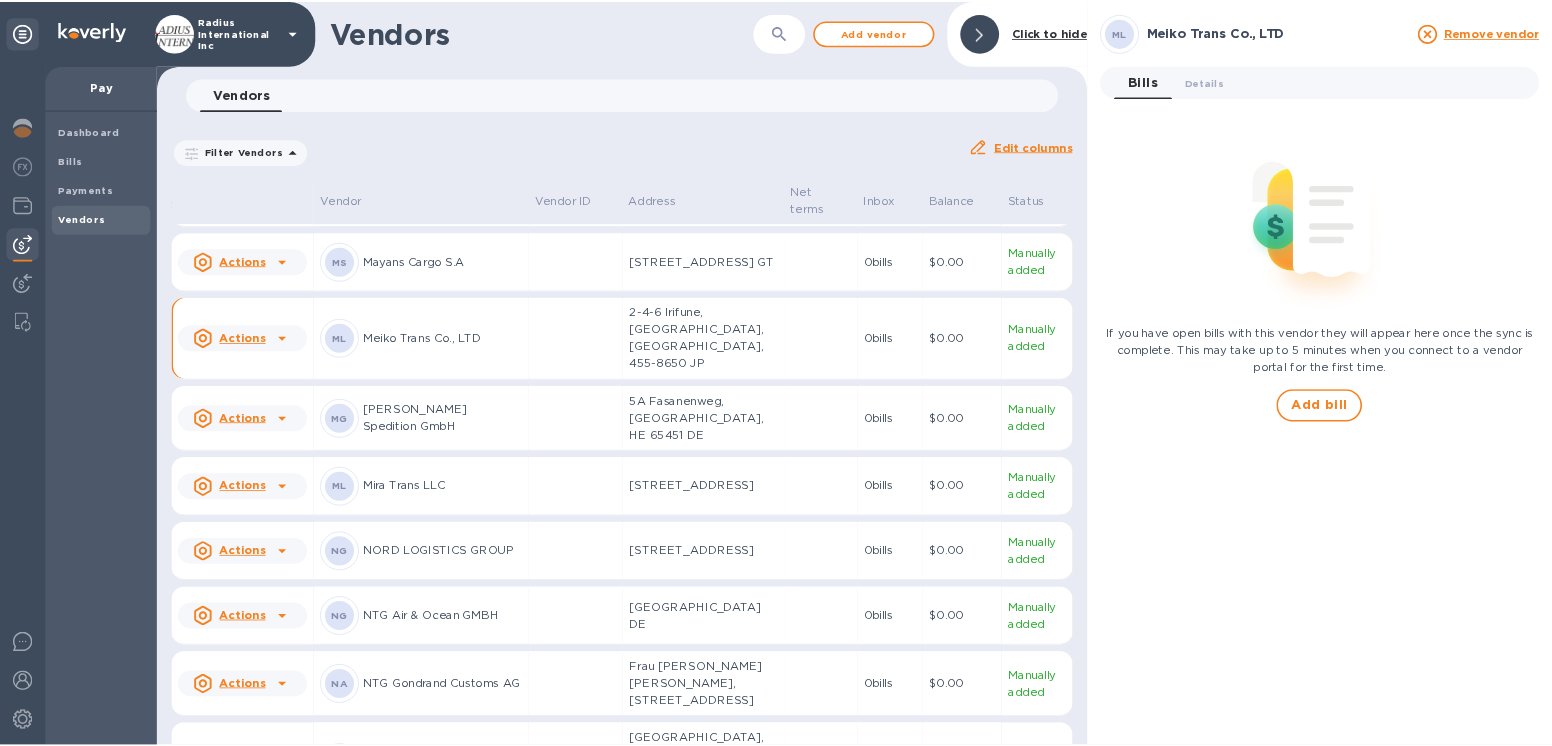 scroll, scrollTop: 9870, scrollLeft: 0, axis: vertical 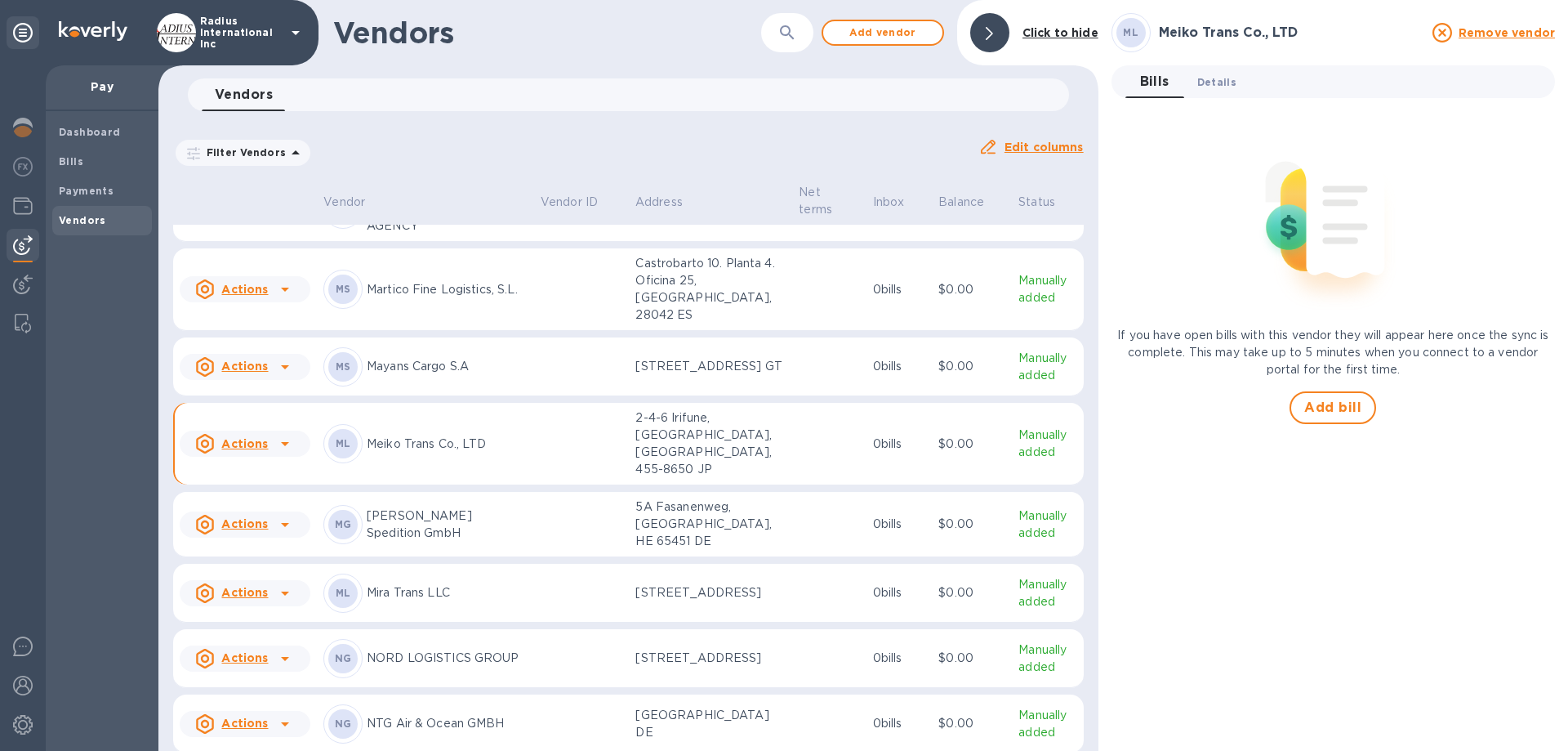 click on "Details 0" at bounding box center (1217, 82) 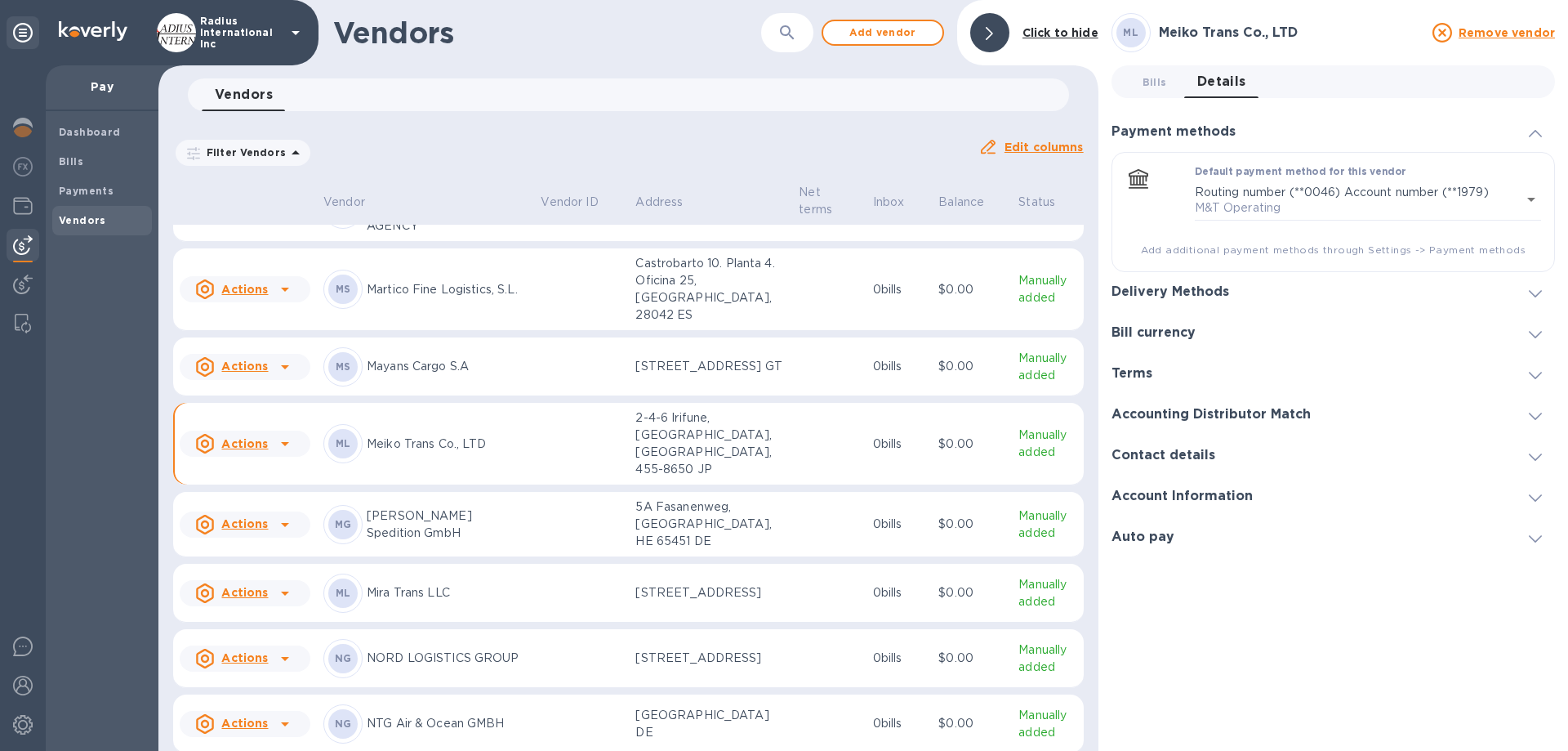 click on "Delivery Methods" at bounding box center (1170, 292) 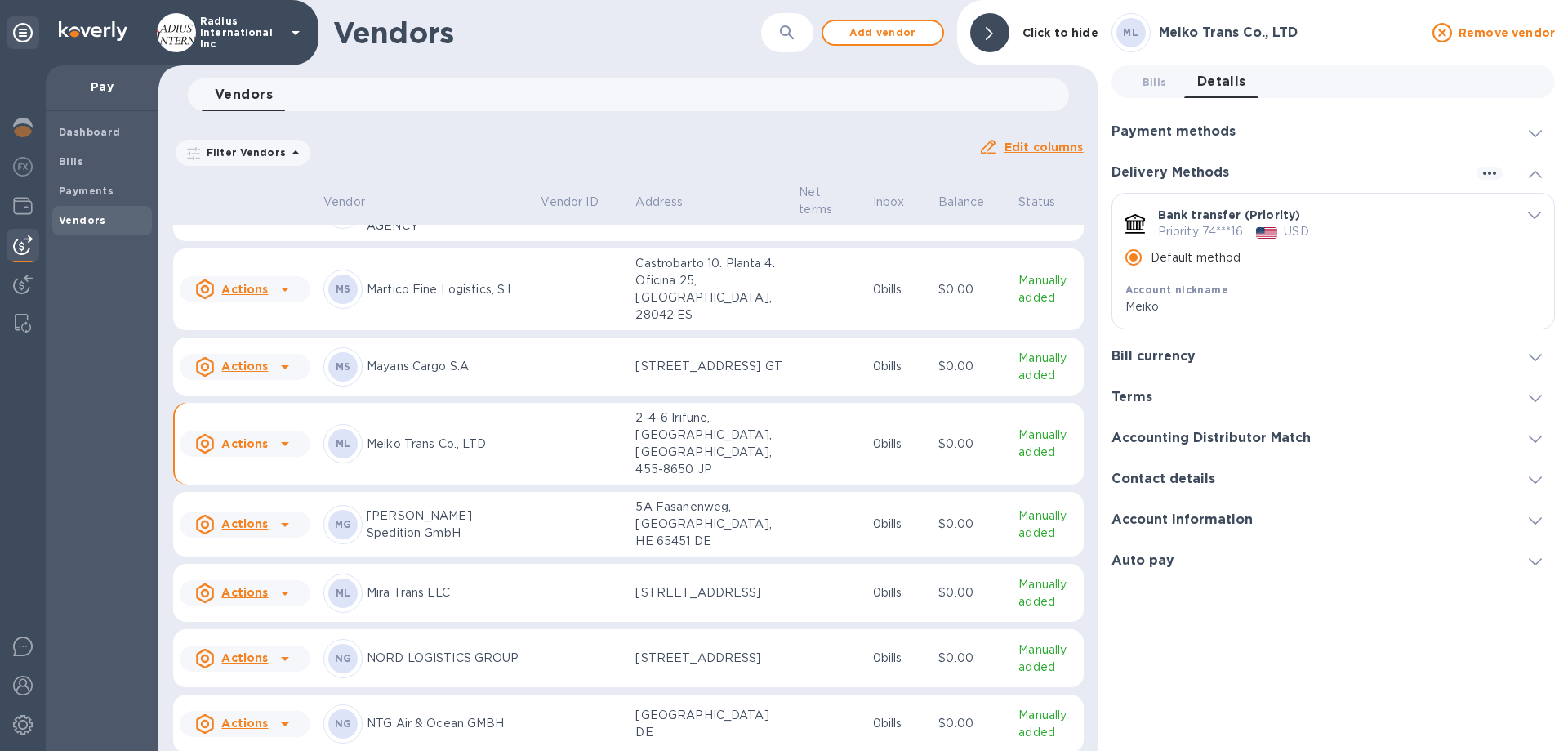 click on "Payment methods" at bounding box center [1174, 132] 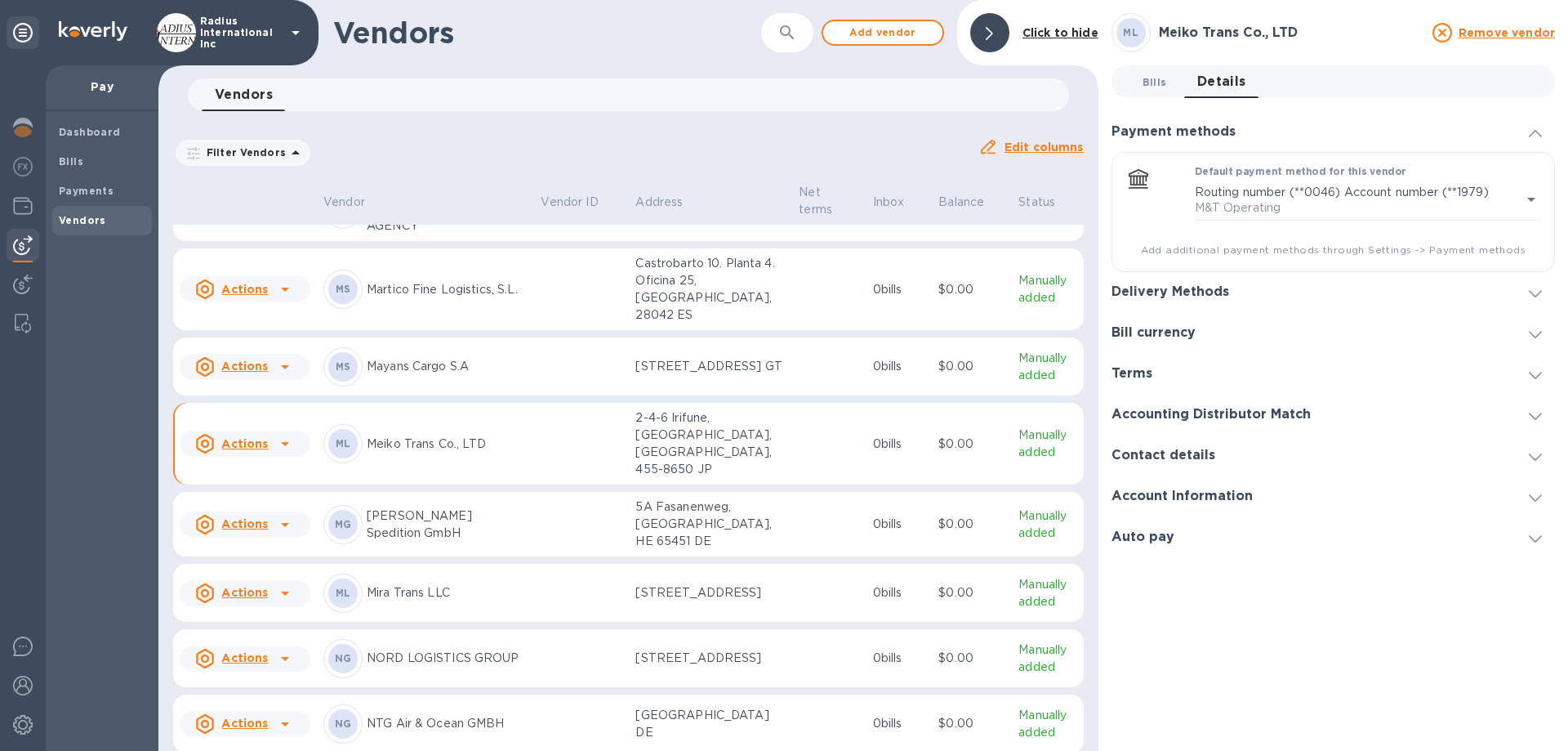click on "Bills 0" at bounding box center [1155, 82] 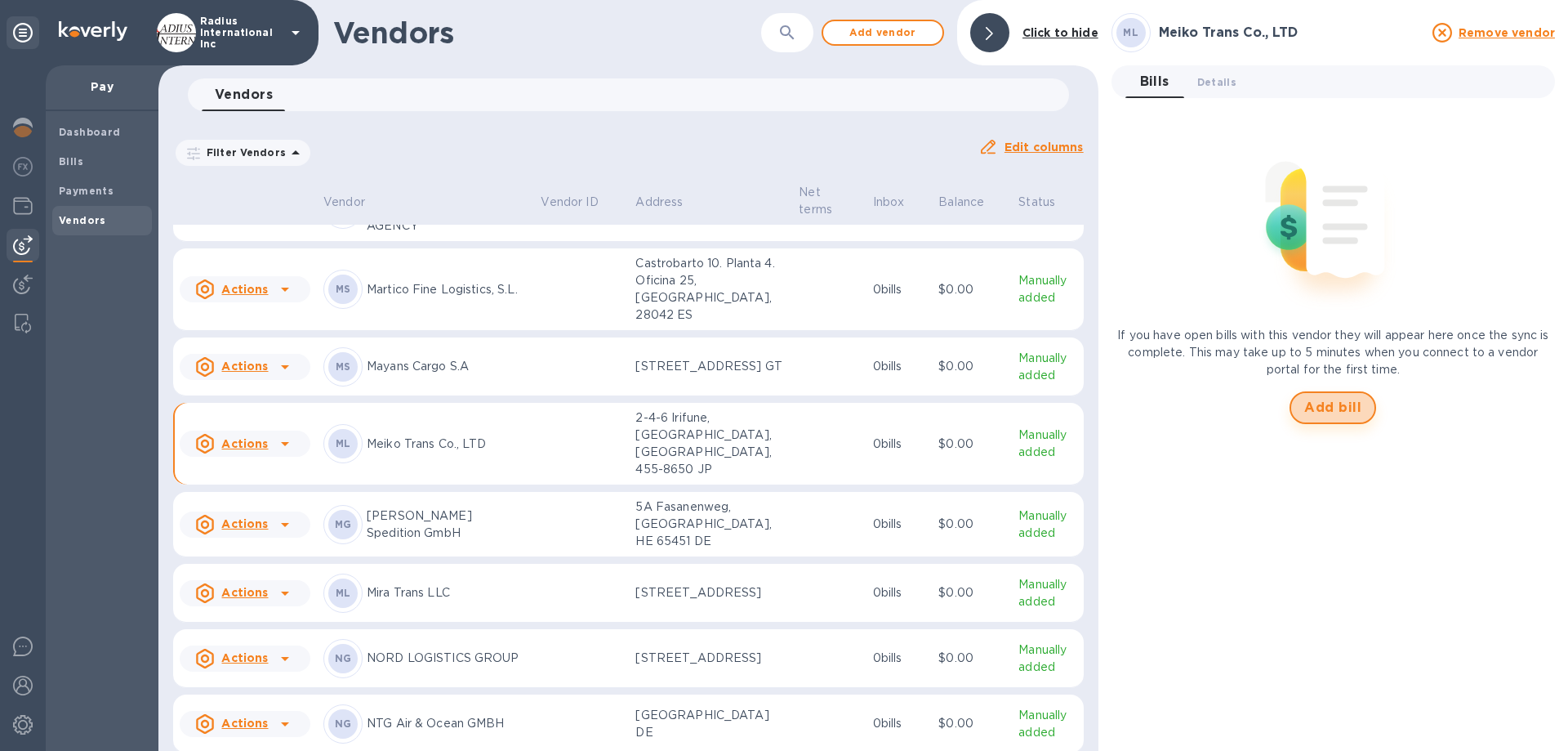 click on "Add bill" at bounding box center (1333, 408) 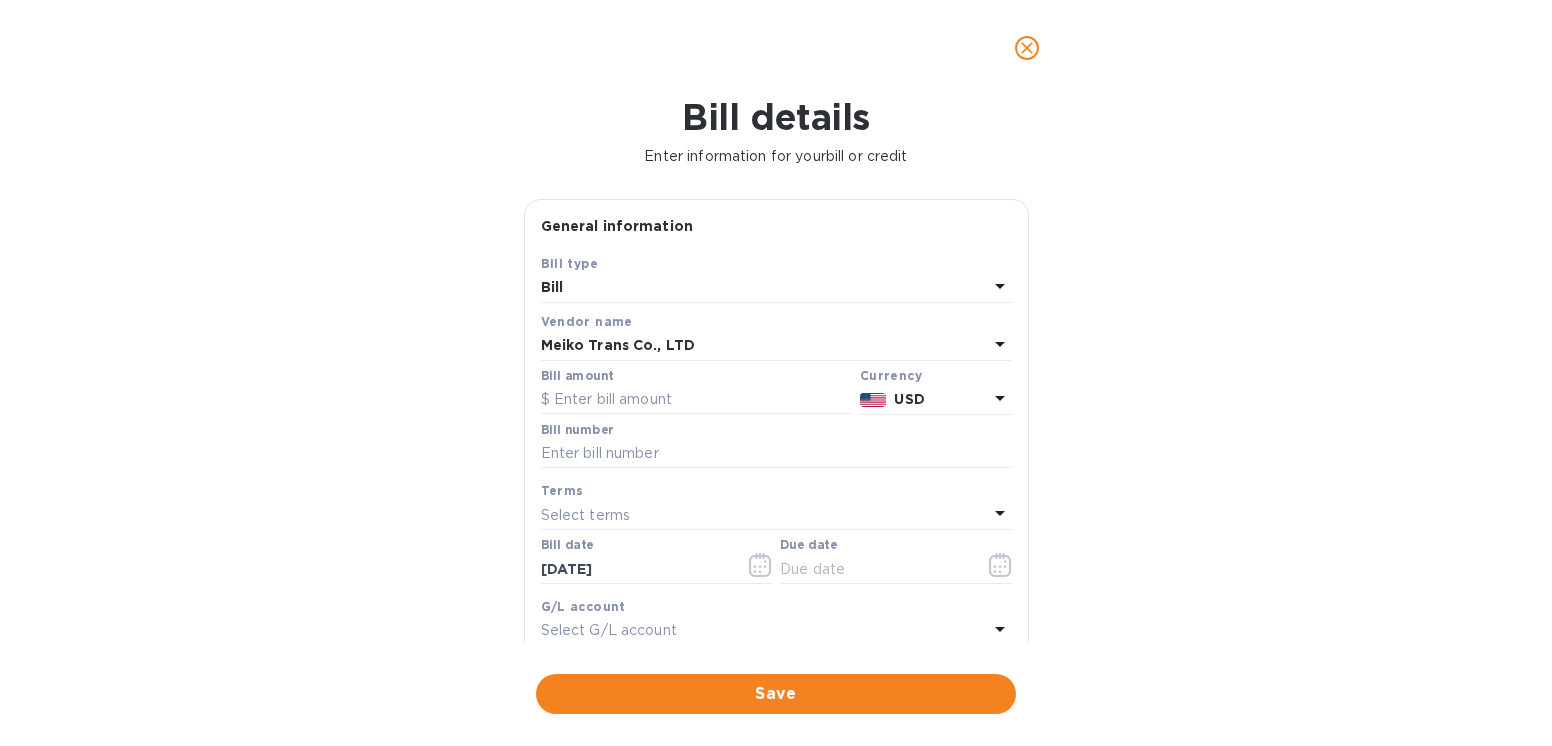 scroll, scrollTop: 9997, scrollLeft: 0, axis: vertical 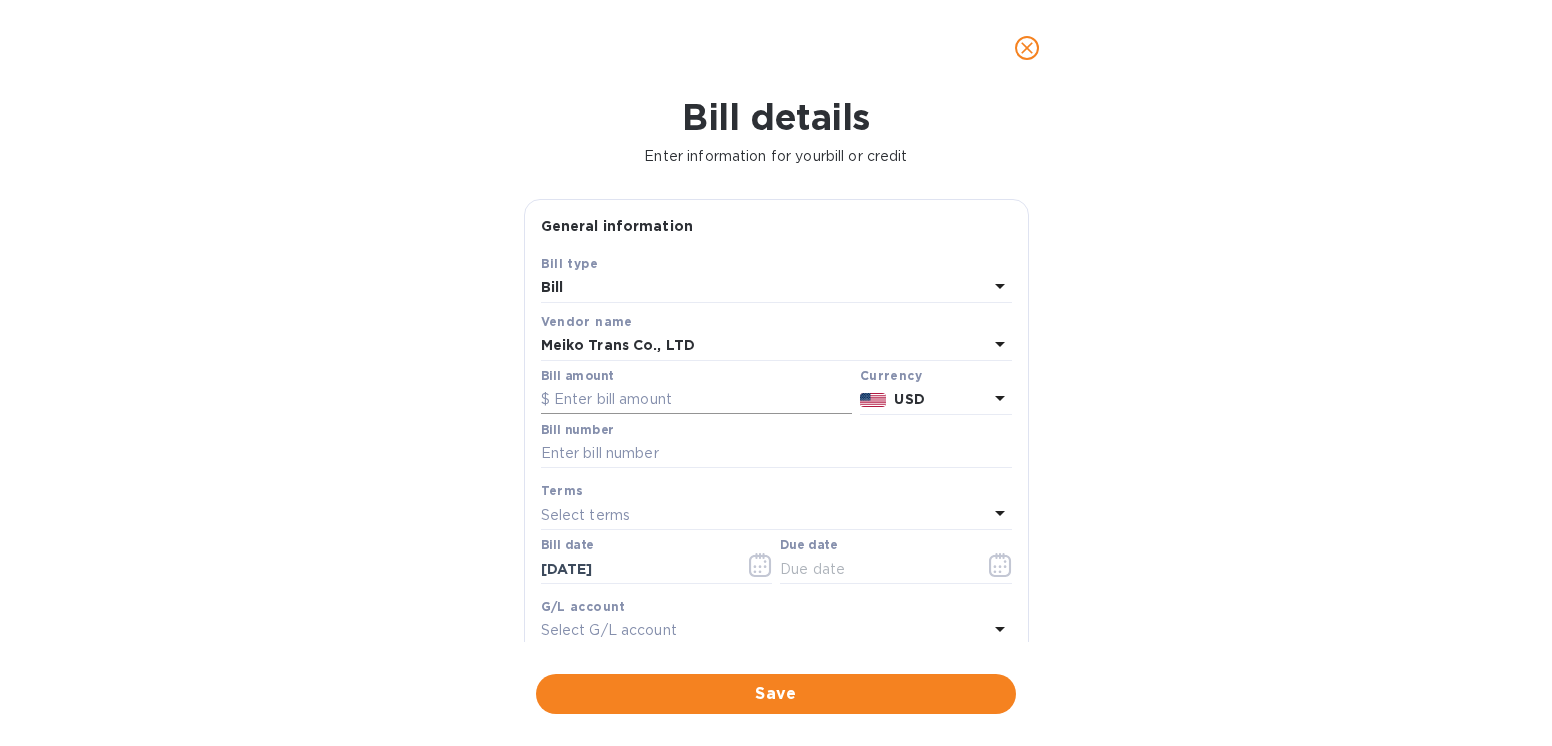 drag, startPoint x: 593, startPoint y: 400, endPoint x: 673, endPoint y: 408, distance: 80.399 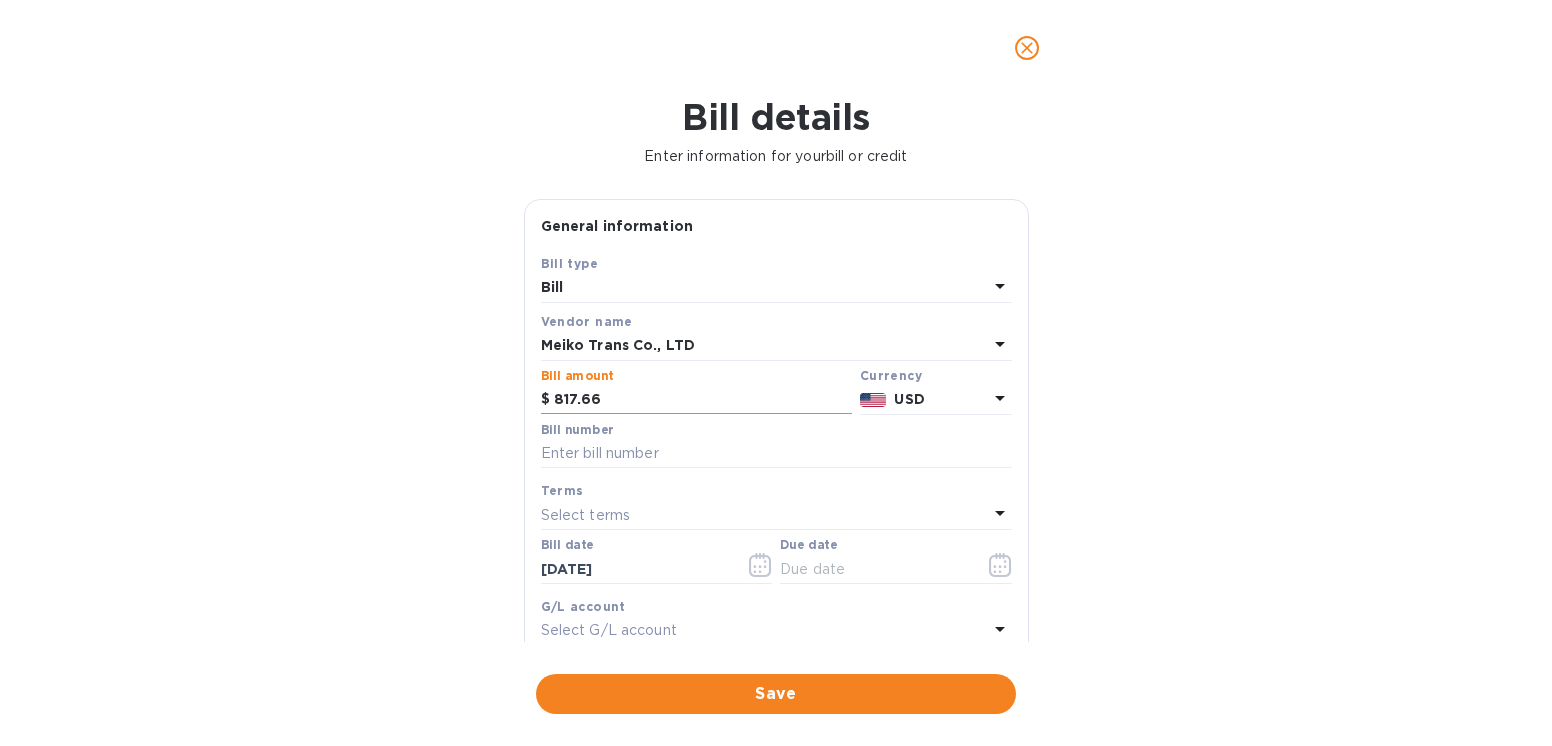 type on "817.66" 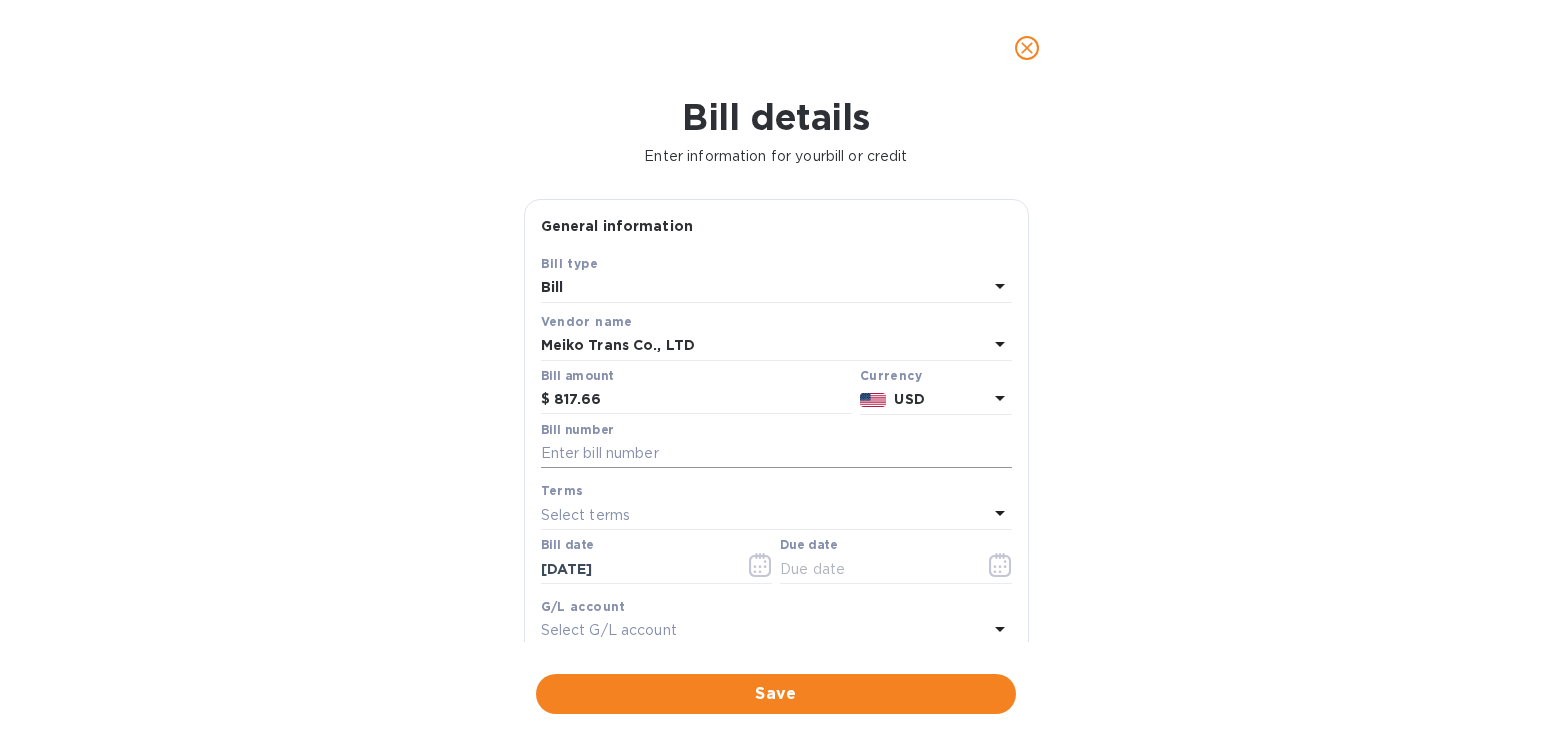 click at bounding box center (776, 454) 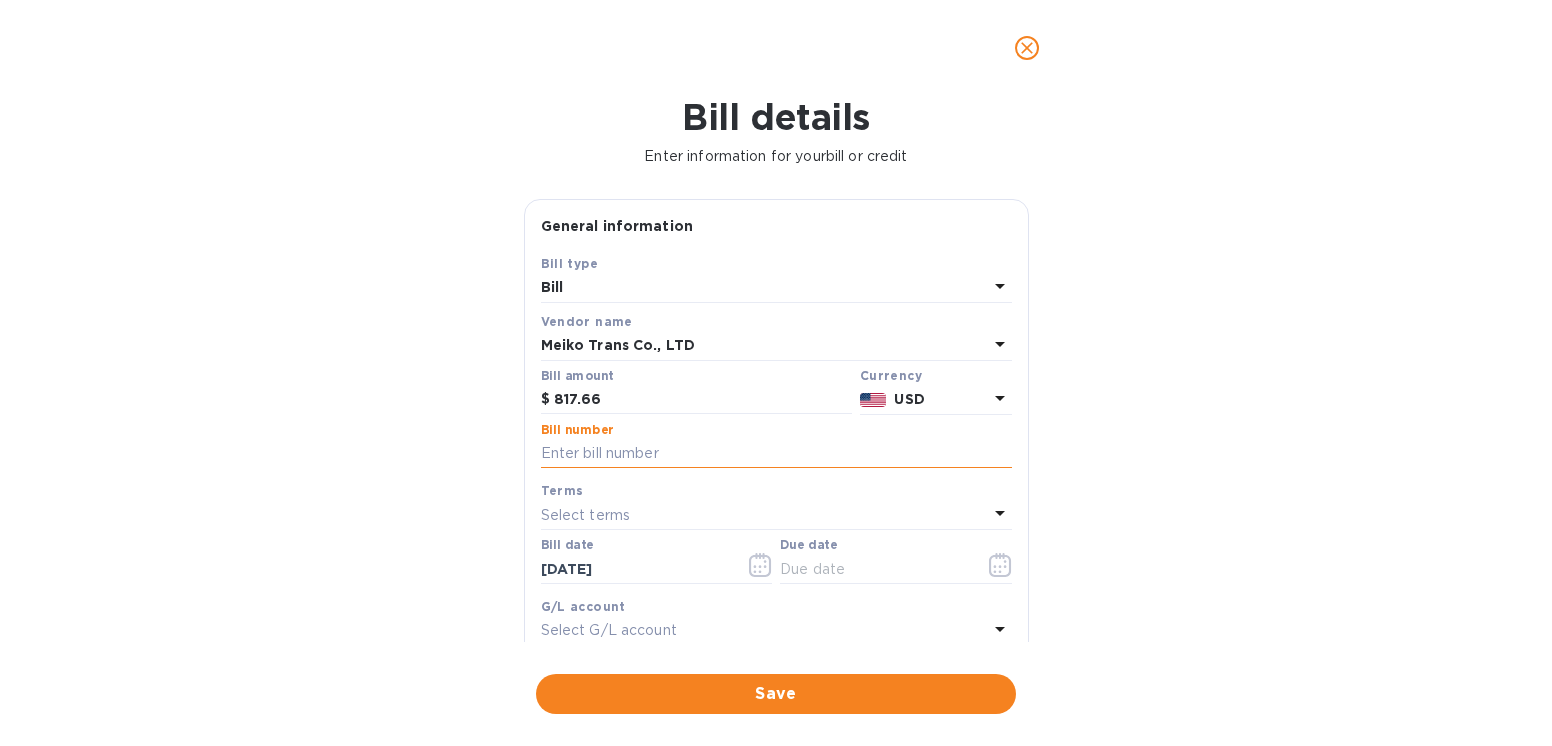 paste on "S07512520445" 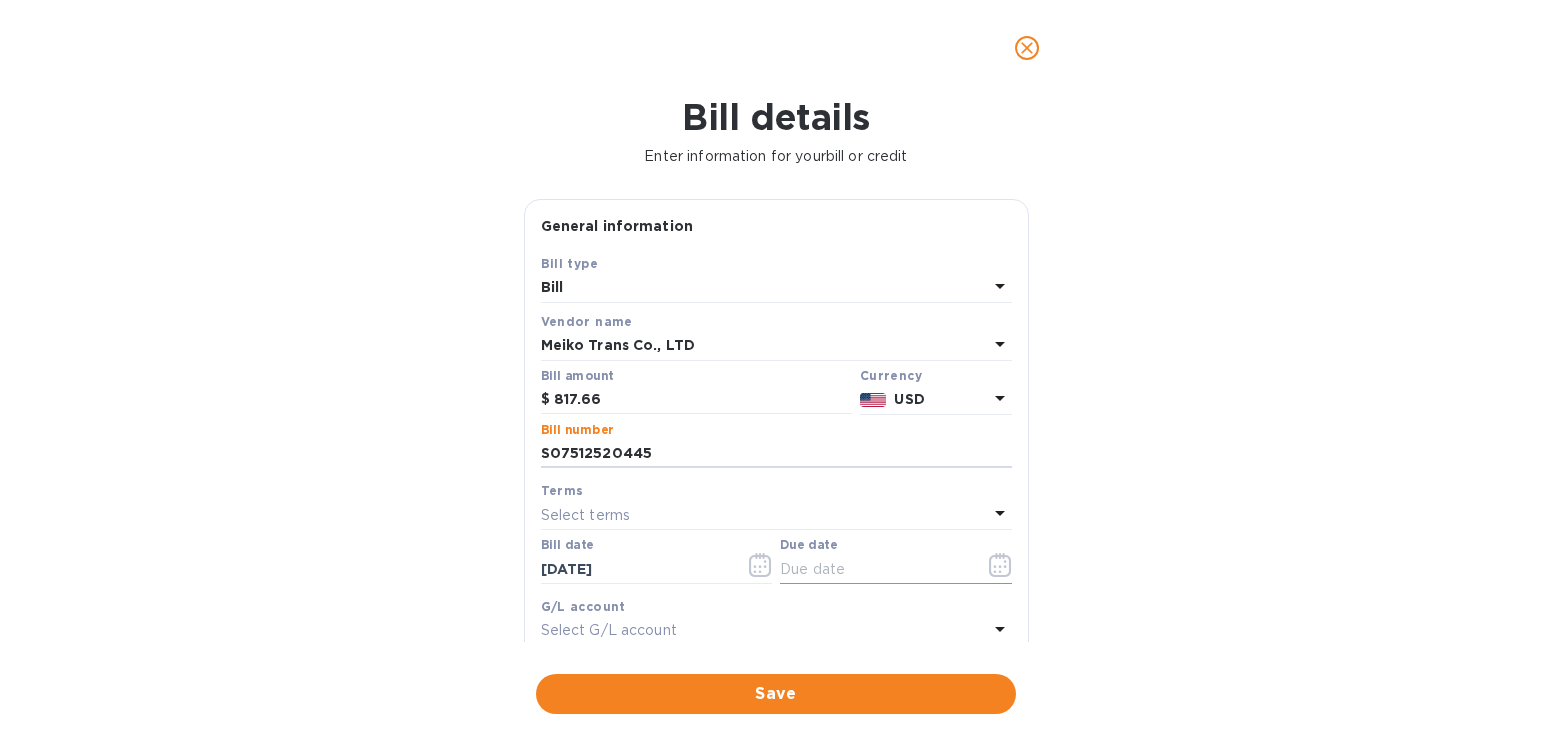 type on "S07512520445" 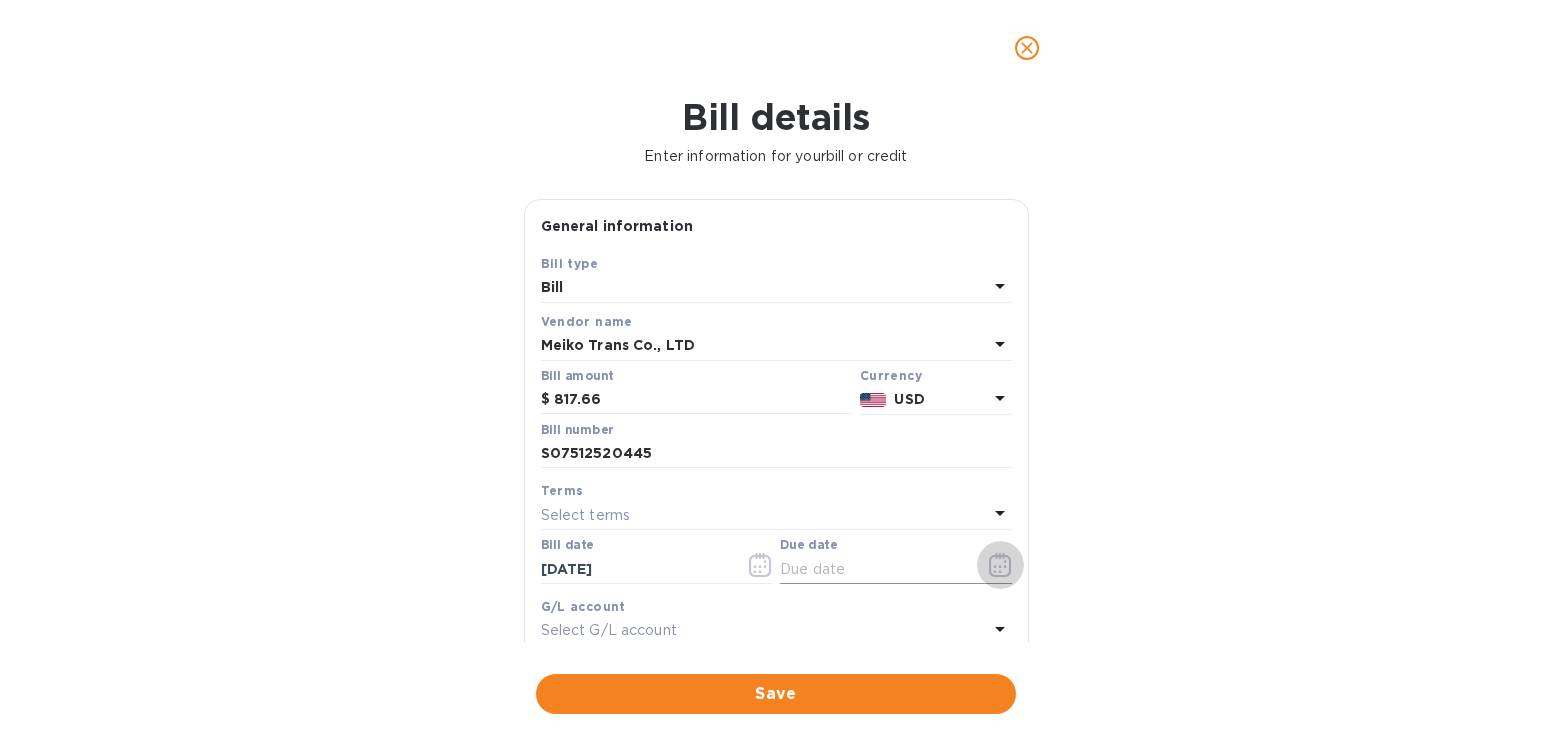 click 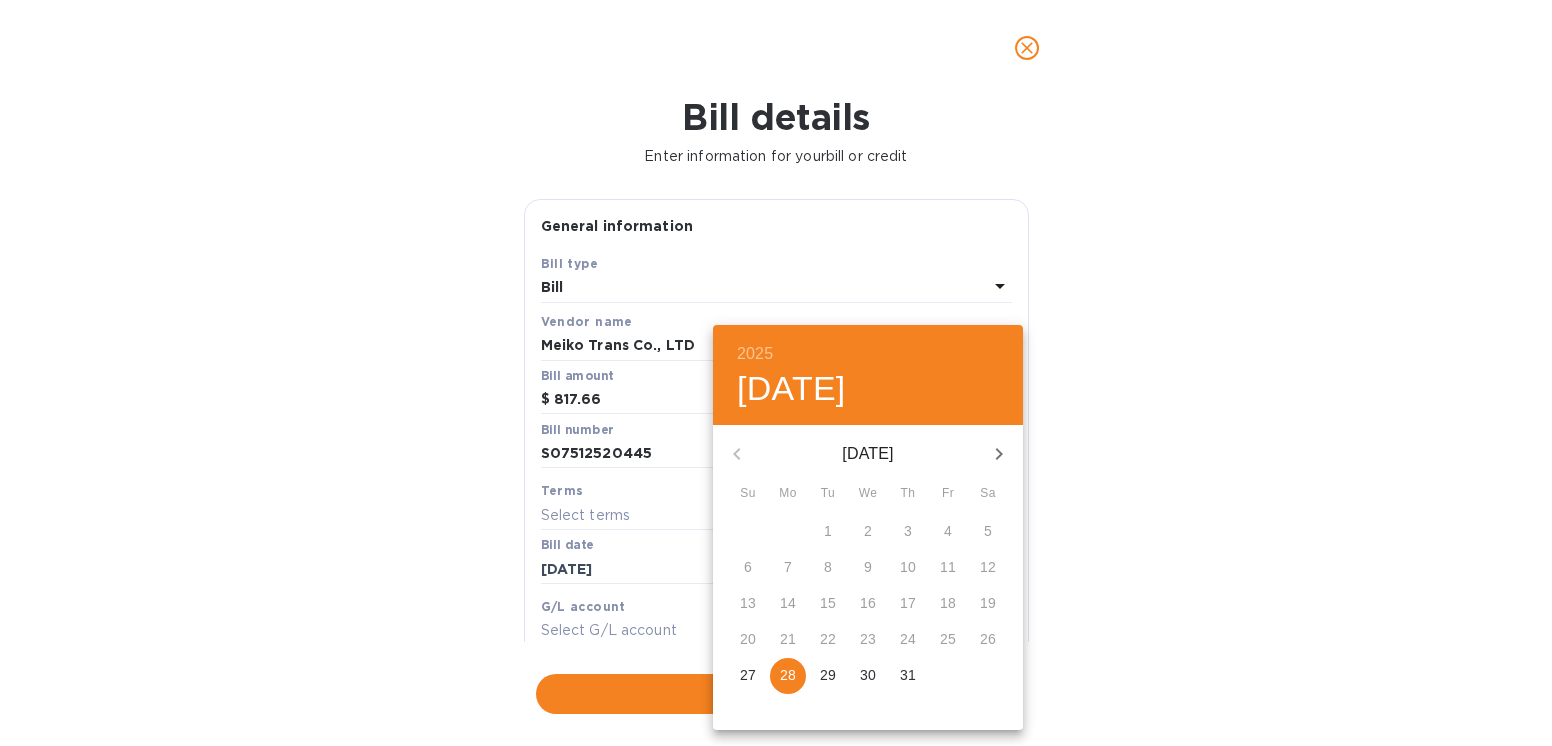 drag, startPoint x: 790, startPoint y: 671, endPoint x: 855, endPoint y: 668, distance: 65.06919 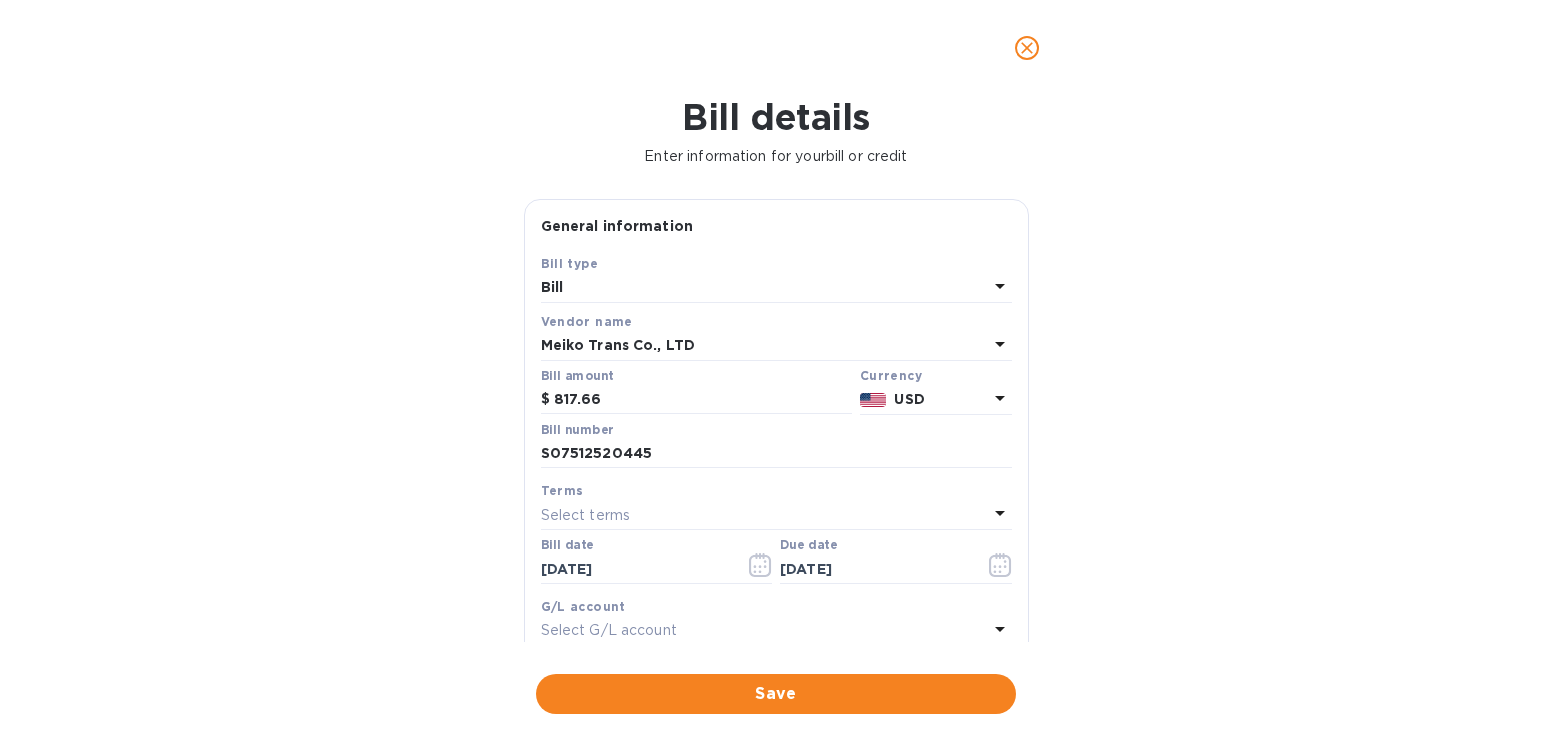 drag, startPoint x: 1331, startPoint y: 635, endPoint x: 1251, endPoint y: 657, distance: 82.96987 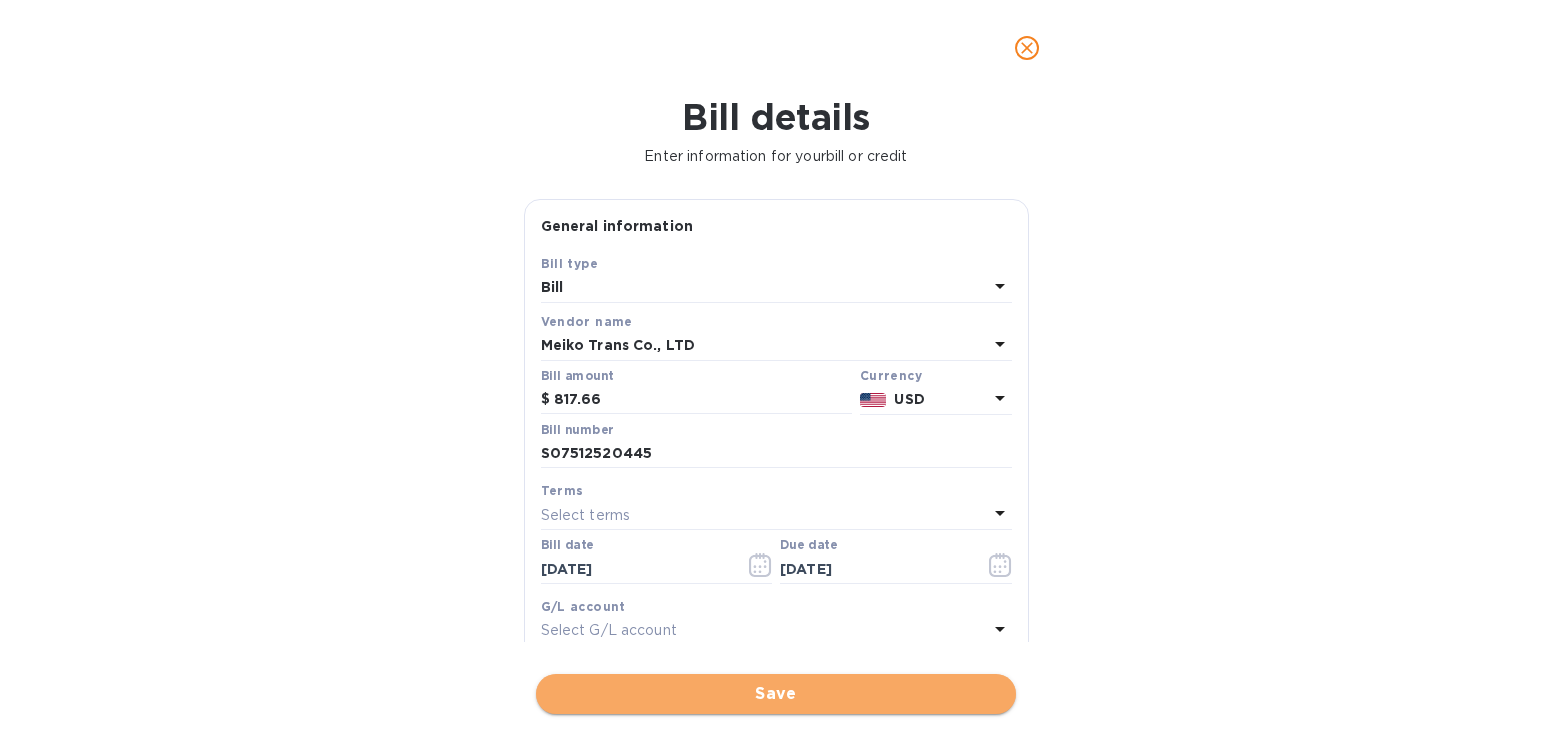 drag, startPoint x: 785, startPoint y: 693, endPoint x: 943, endPoint y: 664, distance: 160.63934 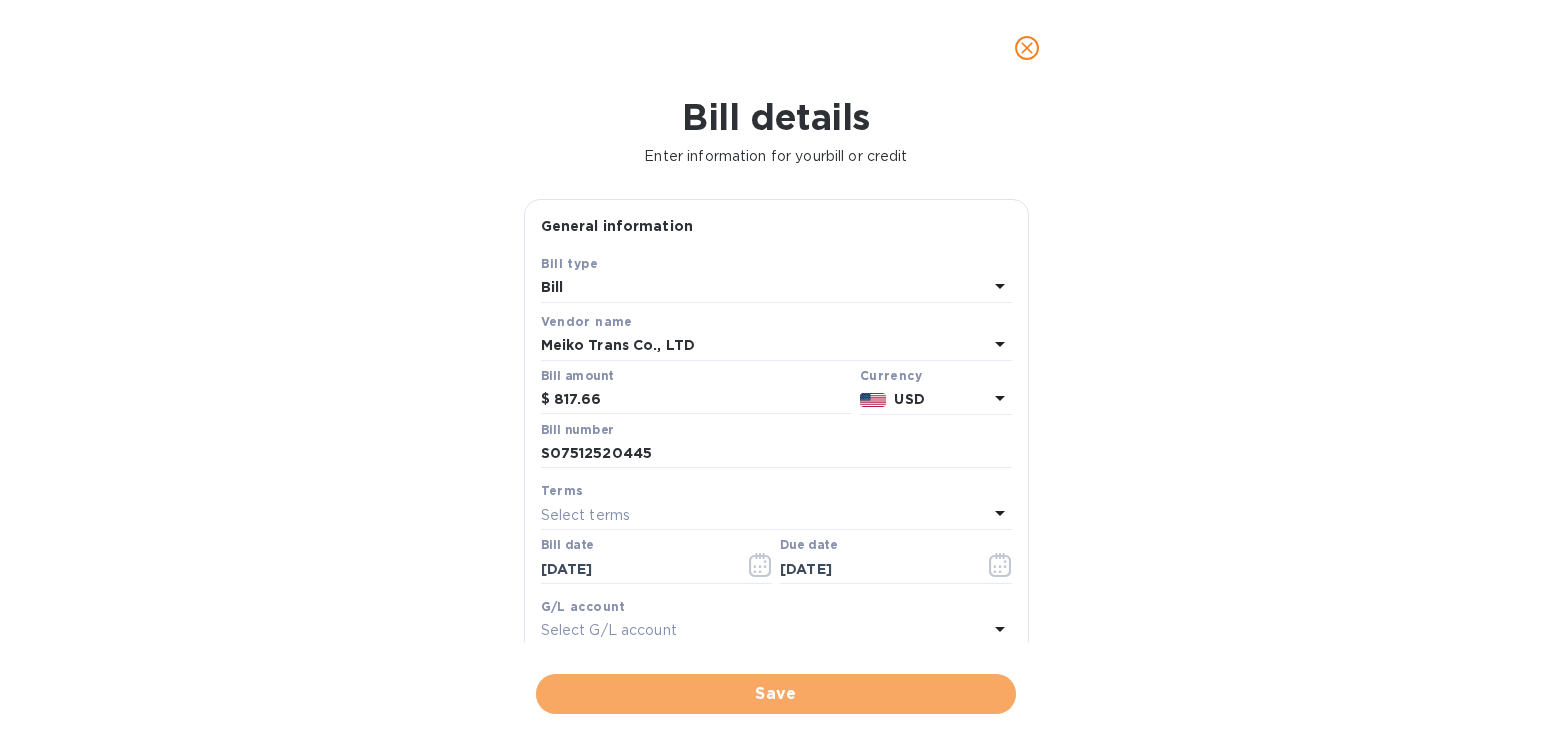 click on "Save" at bounding box center [776, 694] 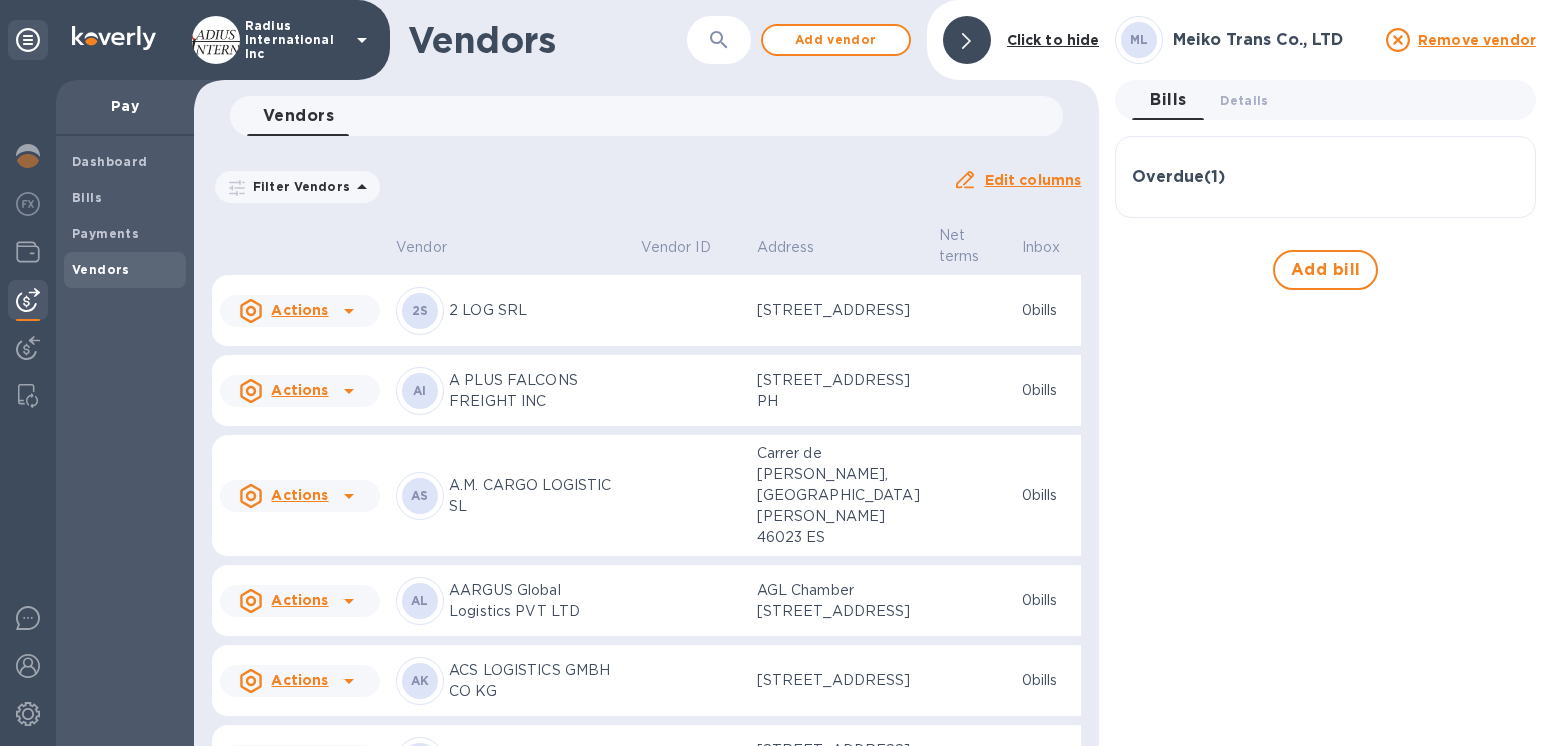 drag, startPoint x: 117, startPoint y: 210, endPoint x: 273, endPoint y: 199, distance: 156.38734 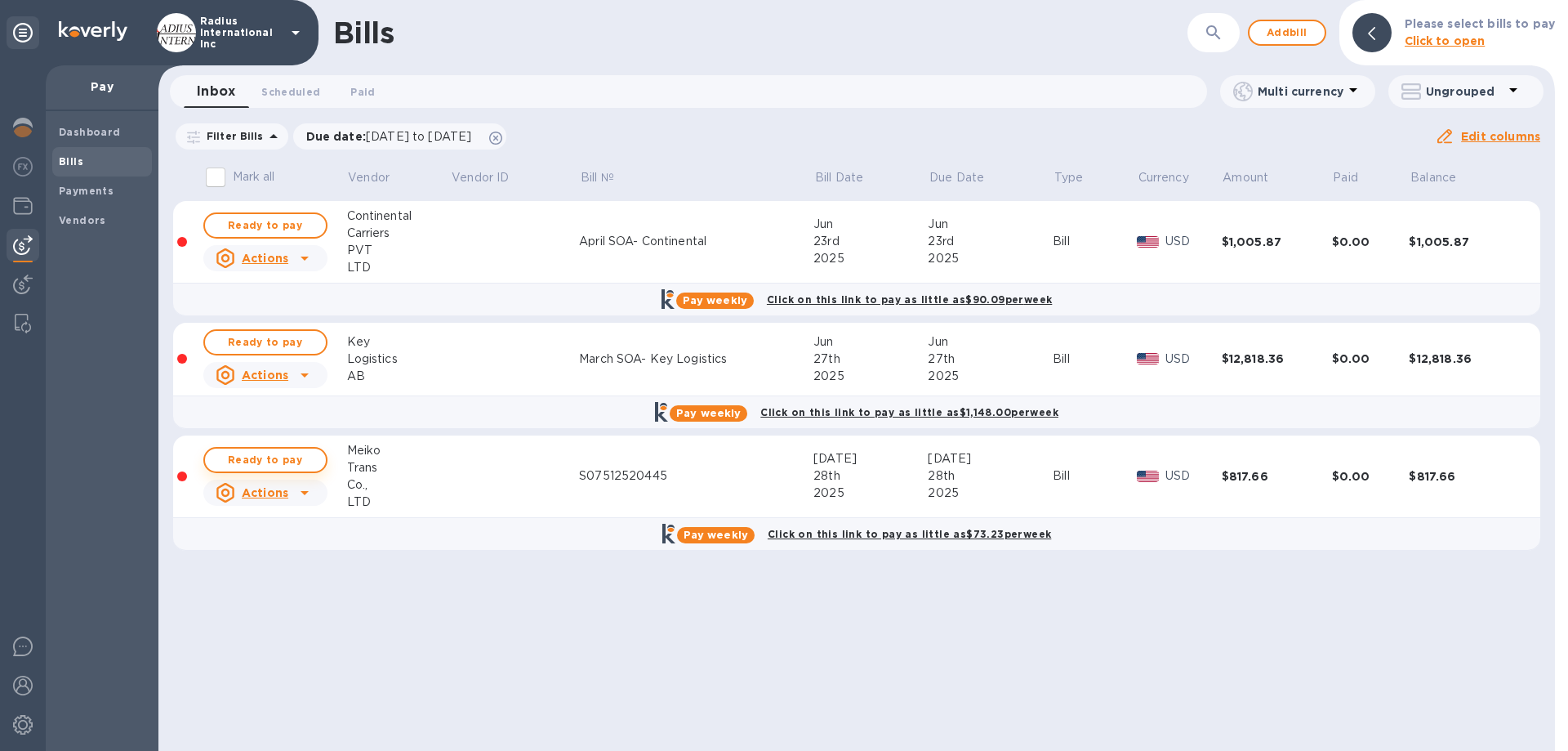 click on "Ready to pay" at bounding box center [265, 460] 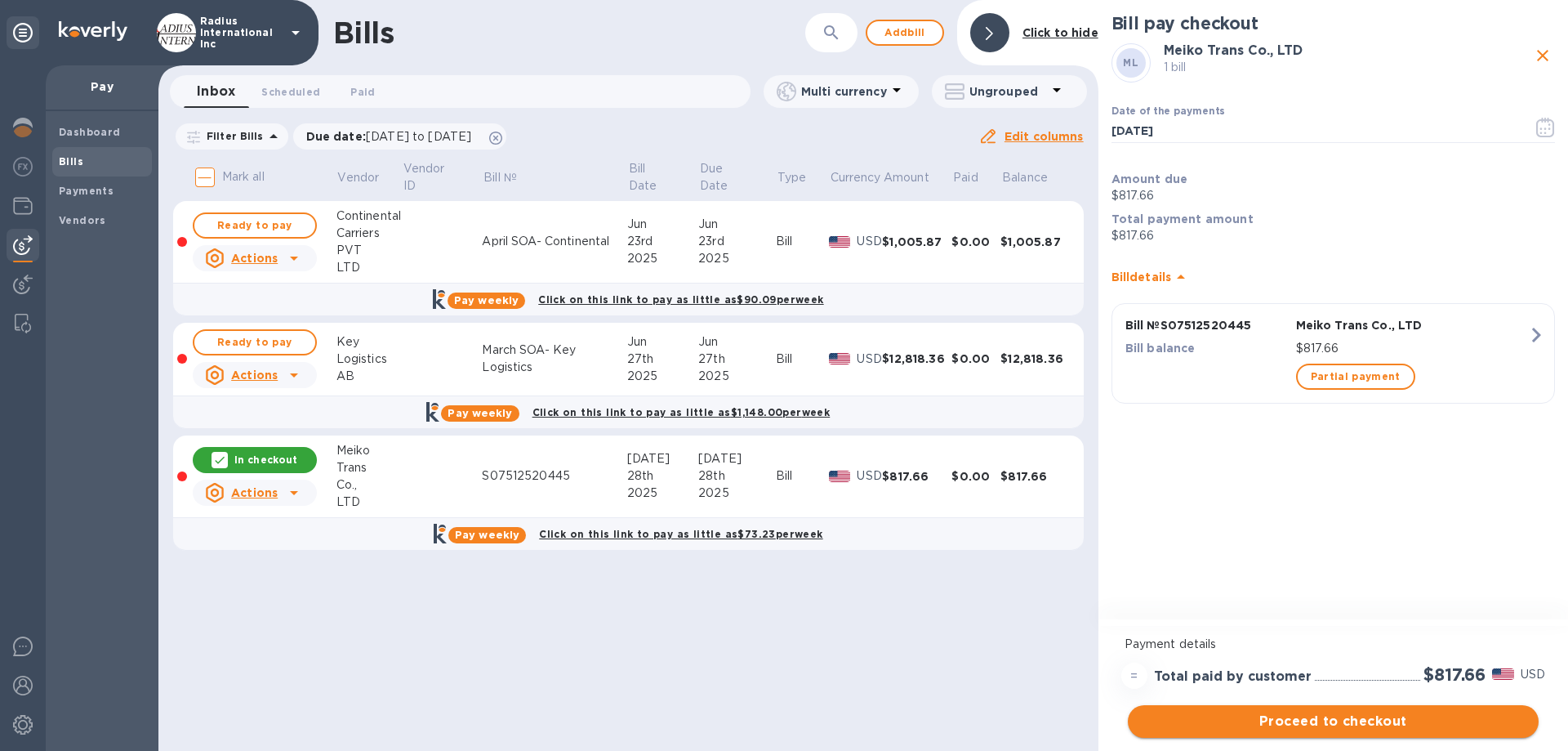 click on "Proceed to checkout" at bounding box center [1333, 722] 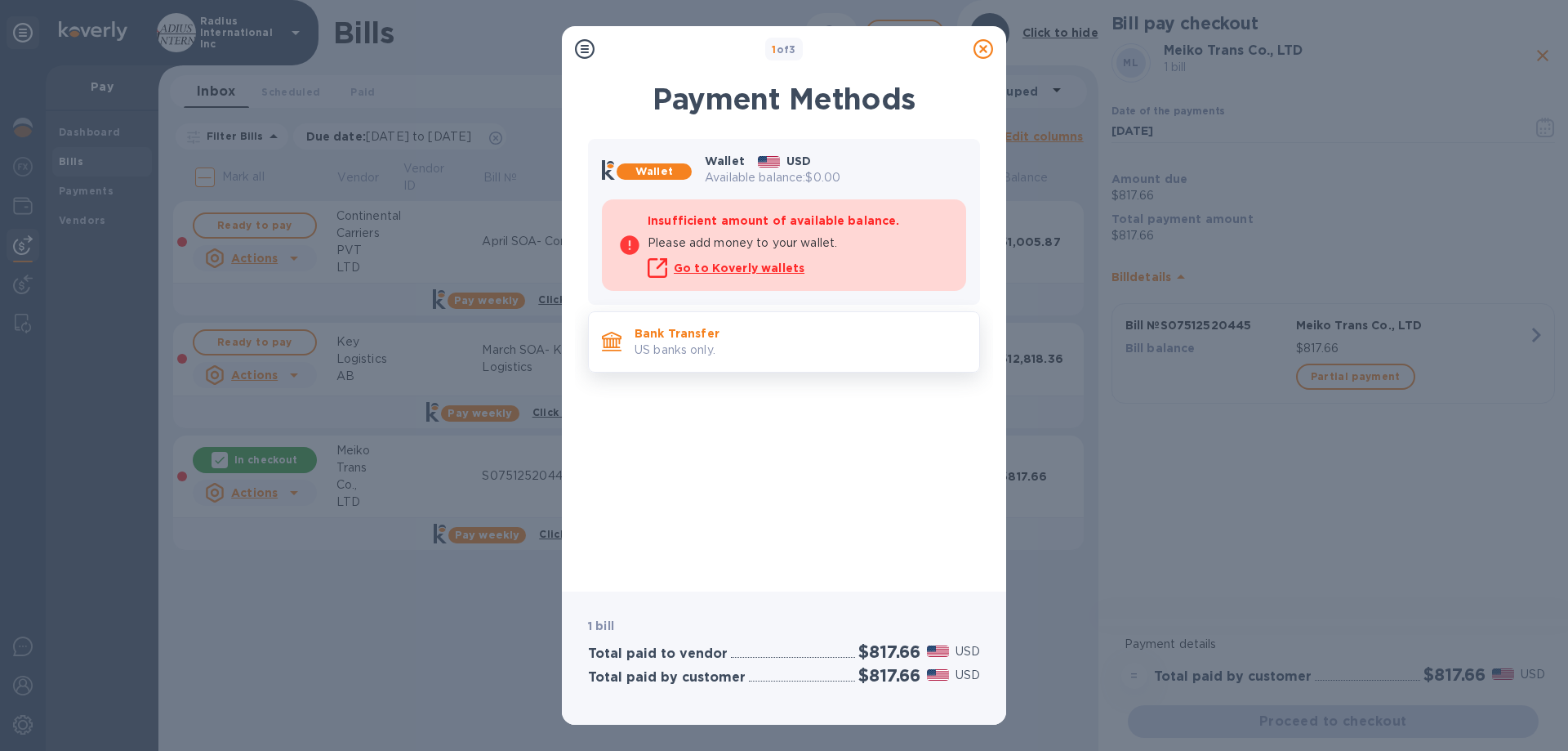 click on "Bank Transfer" at bounding box center [800, 333] 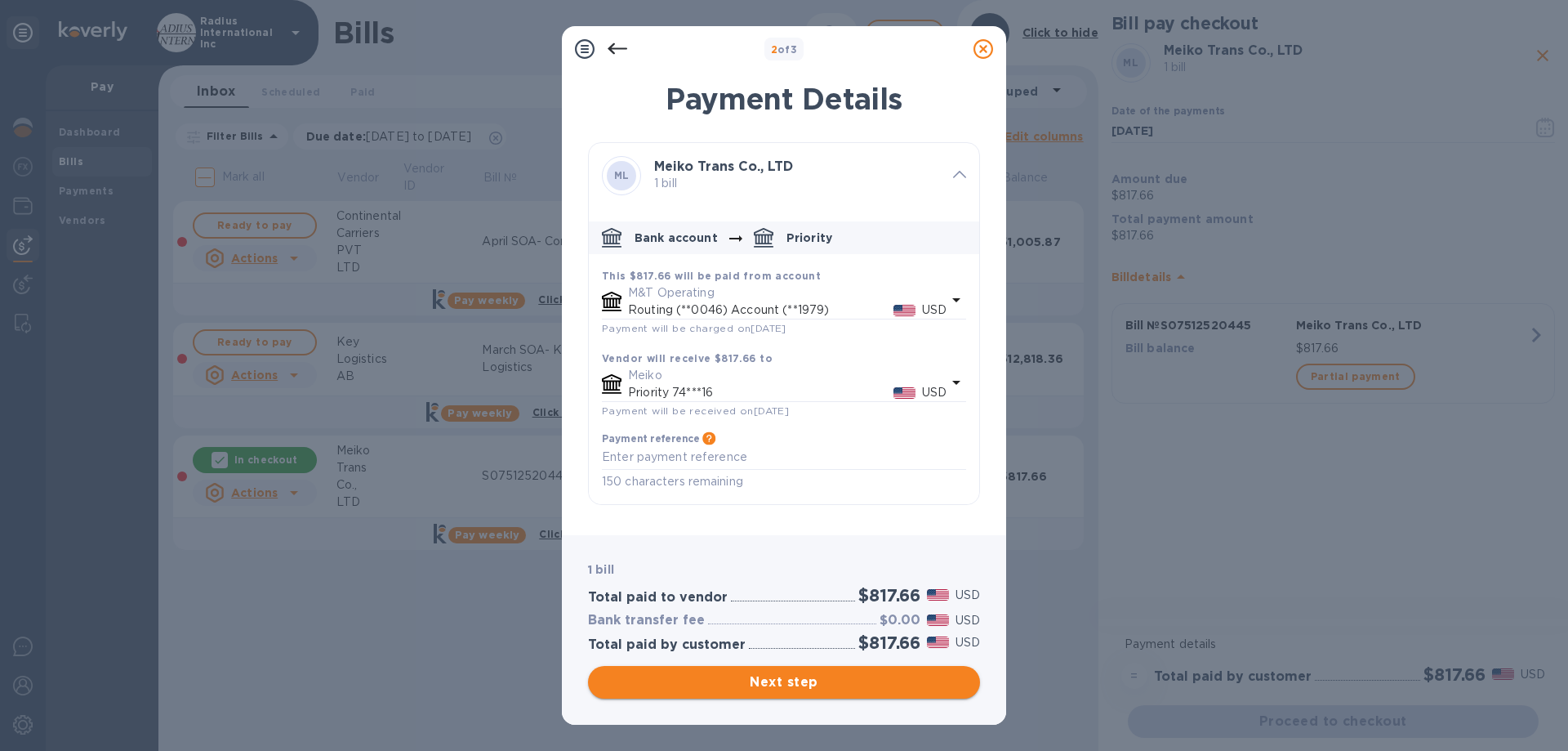 click on "Next step" at bounding box center [784, 682] 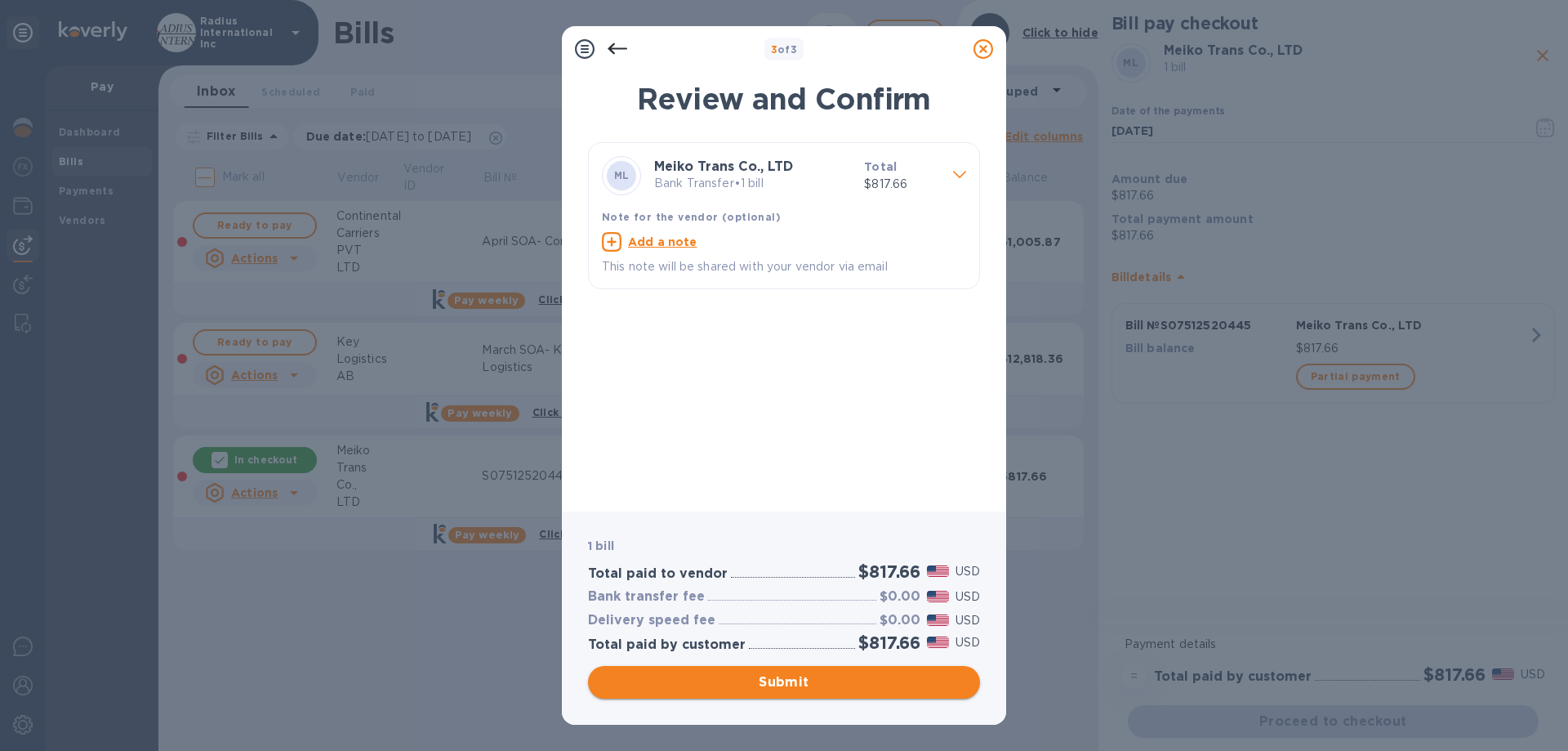 drag, startPoint x: 767, startPoint y: 685, endPoint x: 1557, endPoint y: 653, distance: 790.64784 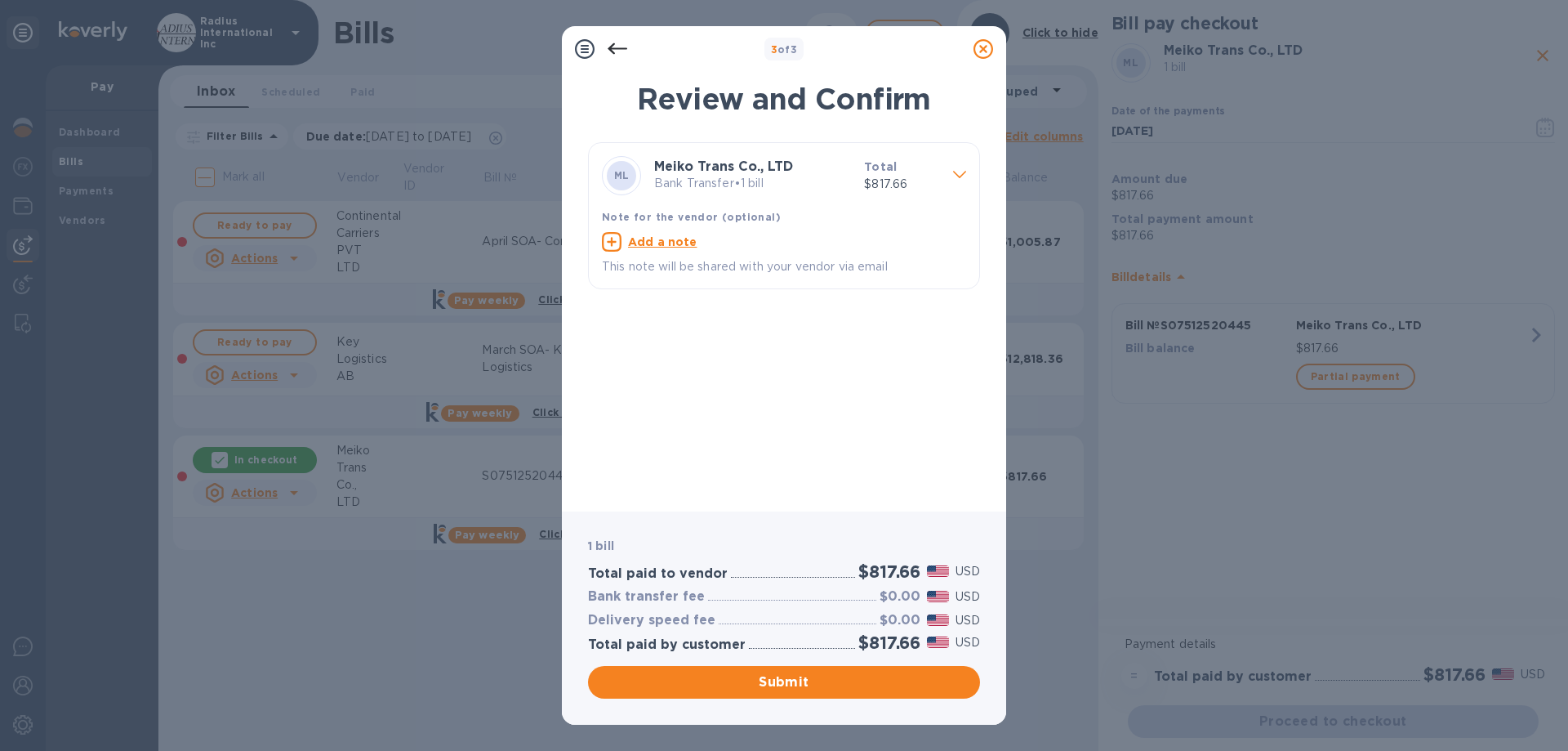 click on "Submit" at bounding box center (784, 682) 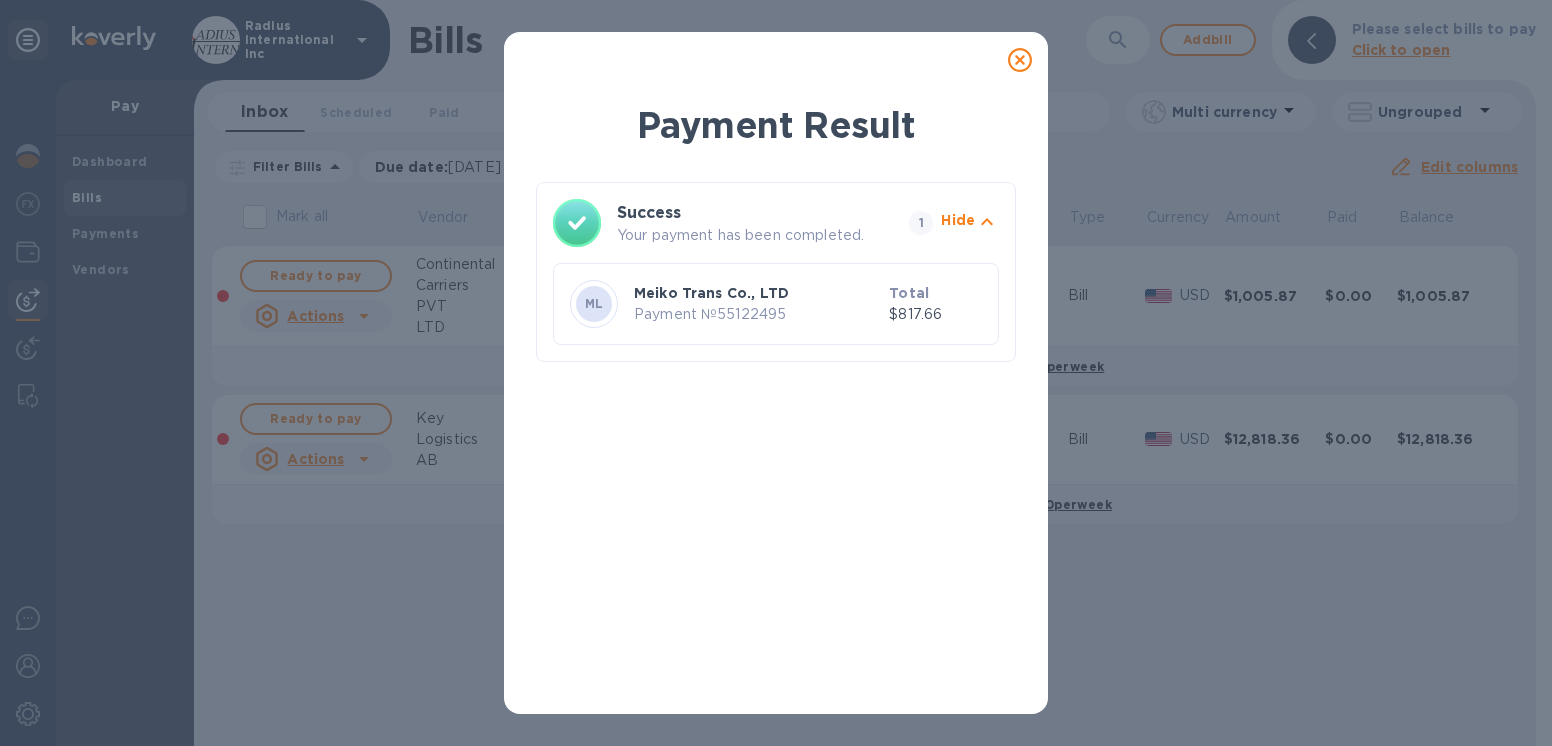 drag, startPoint x: 1019, startPoint y: 57, endPoint x: 1089, endPoint y: 59, distance: 70.028564 